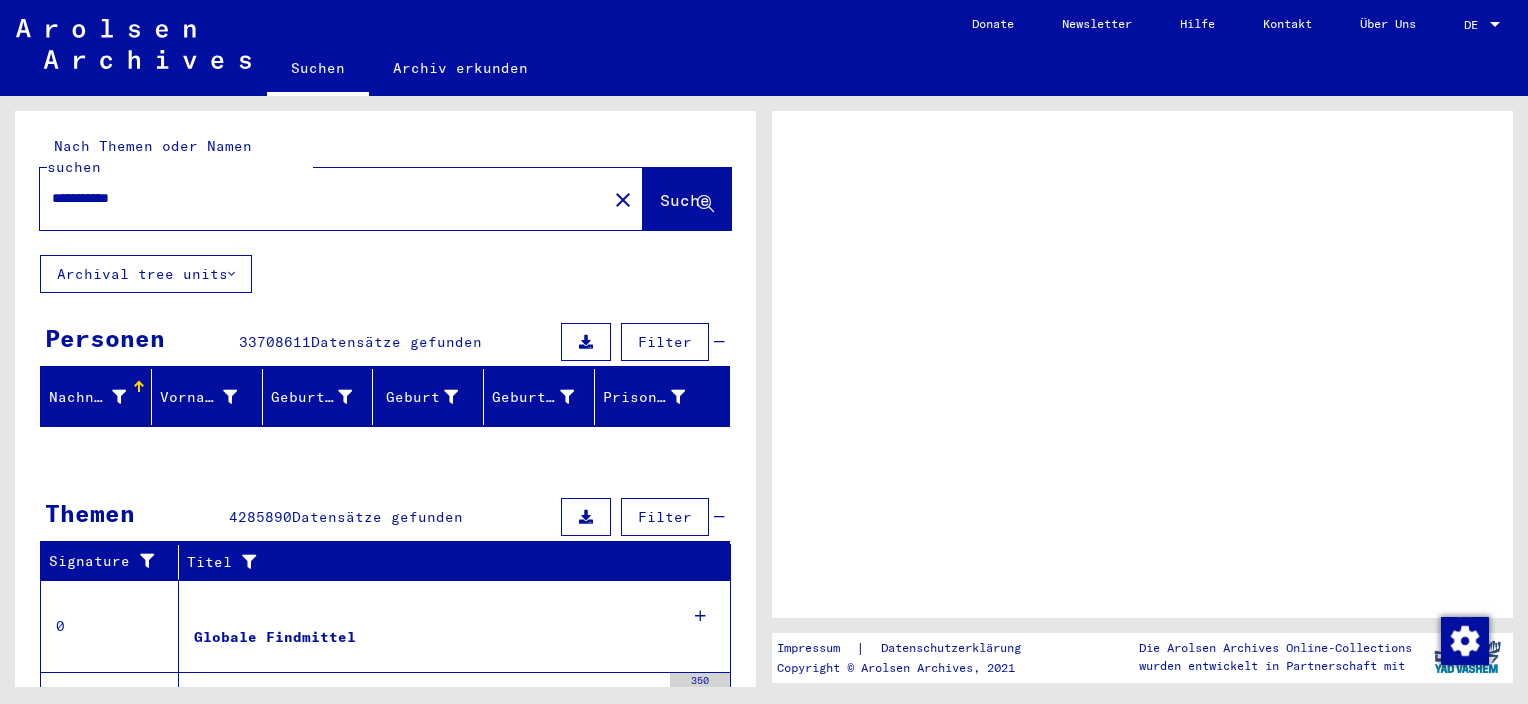 scroll, scrollTop: 0, scrollLeft: 0, axis: both 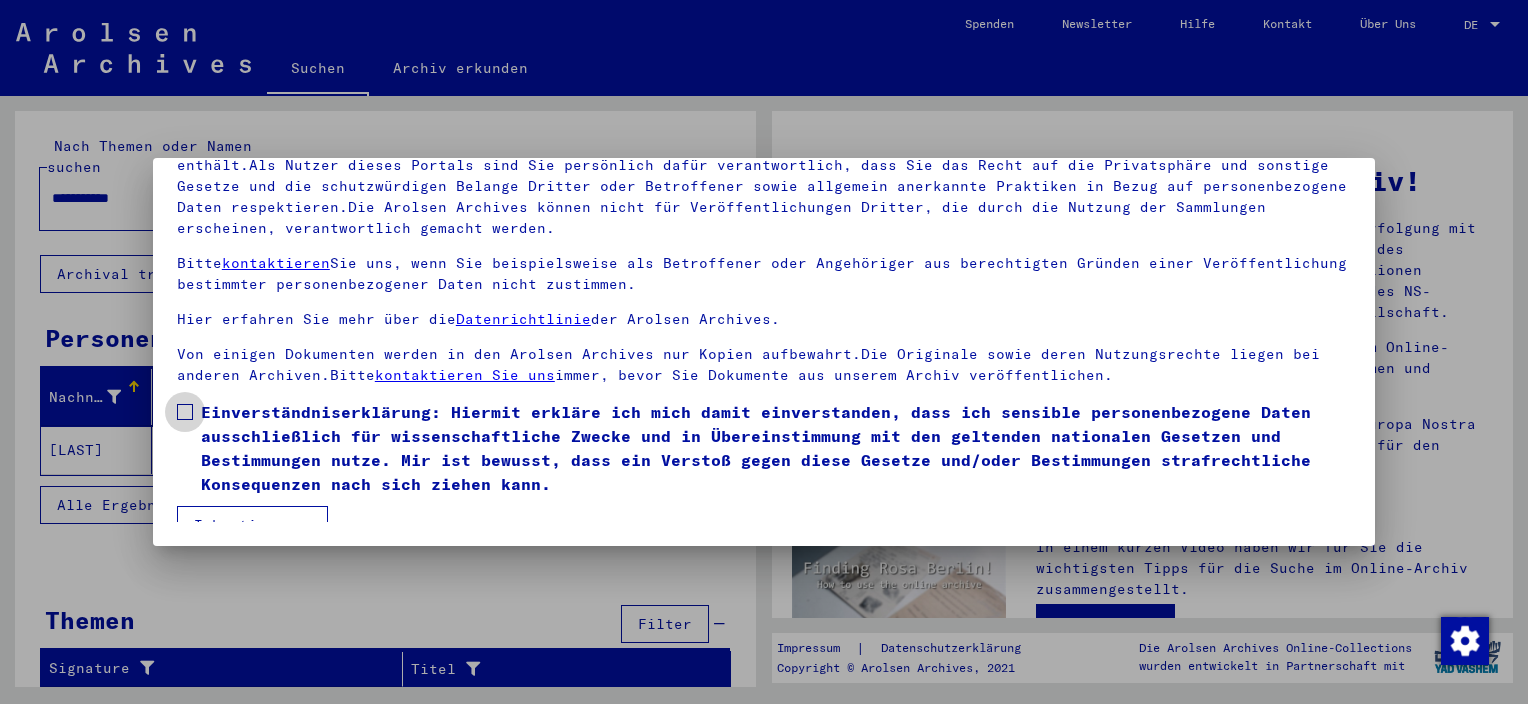 click at bounding box center [185, 412] 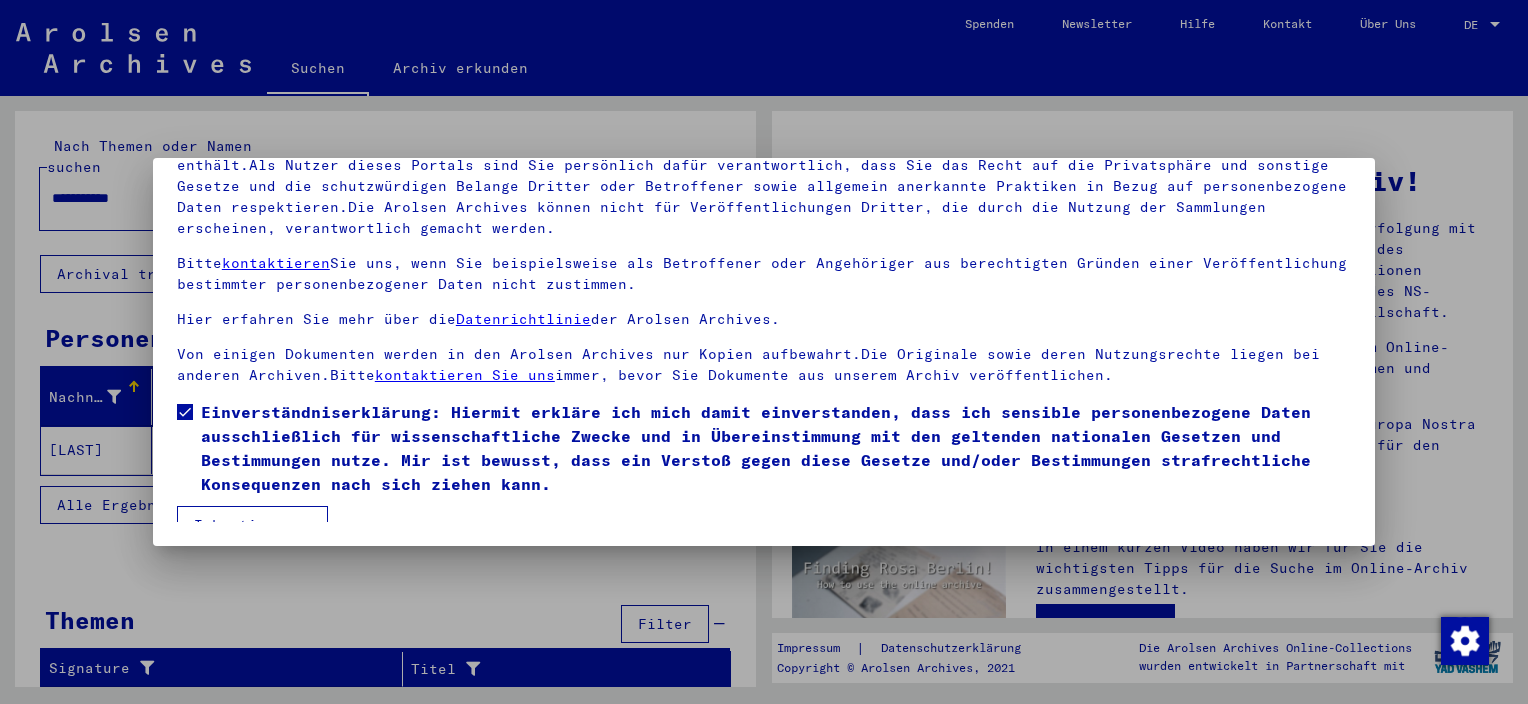 click on "Ich stimme zu" at bounding box center (252, 525) 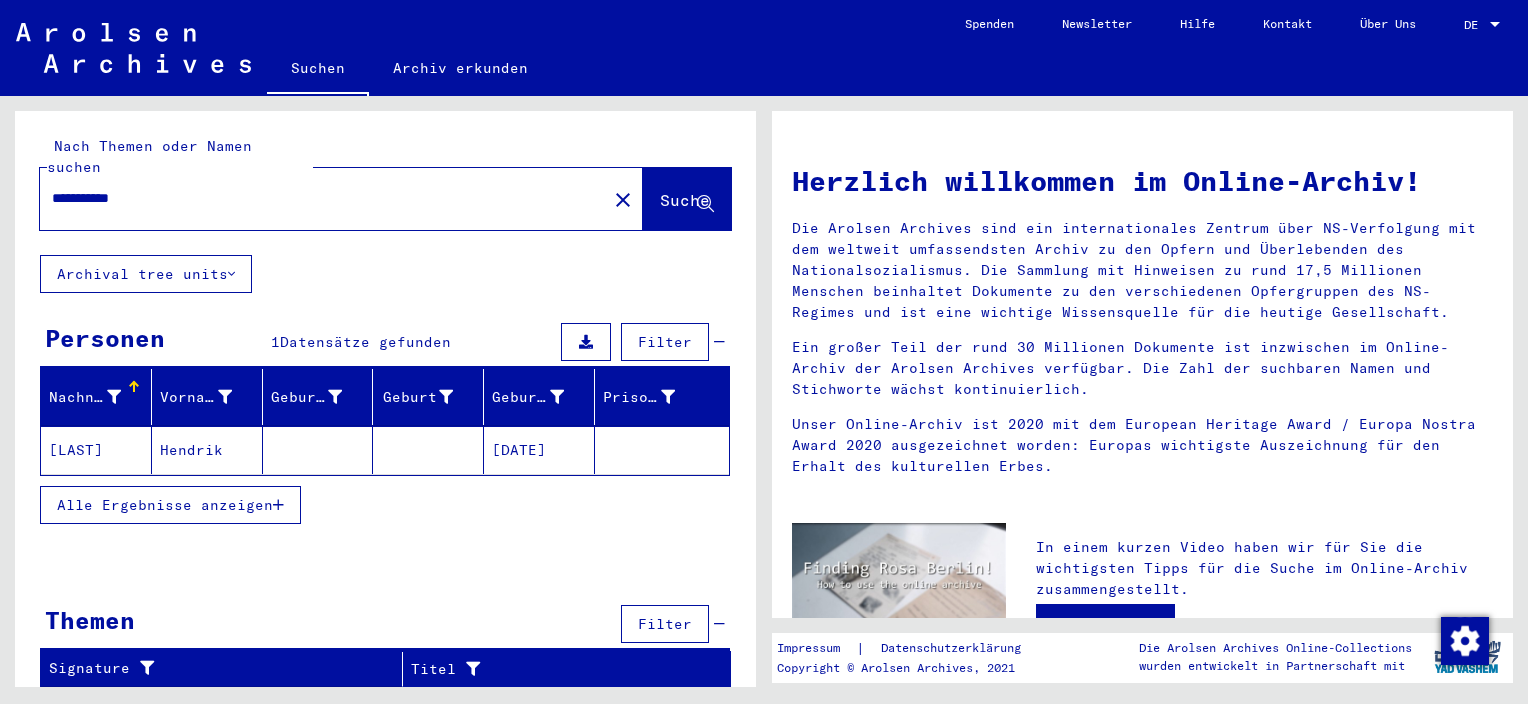click on "[LAST]" 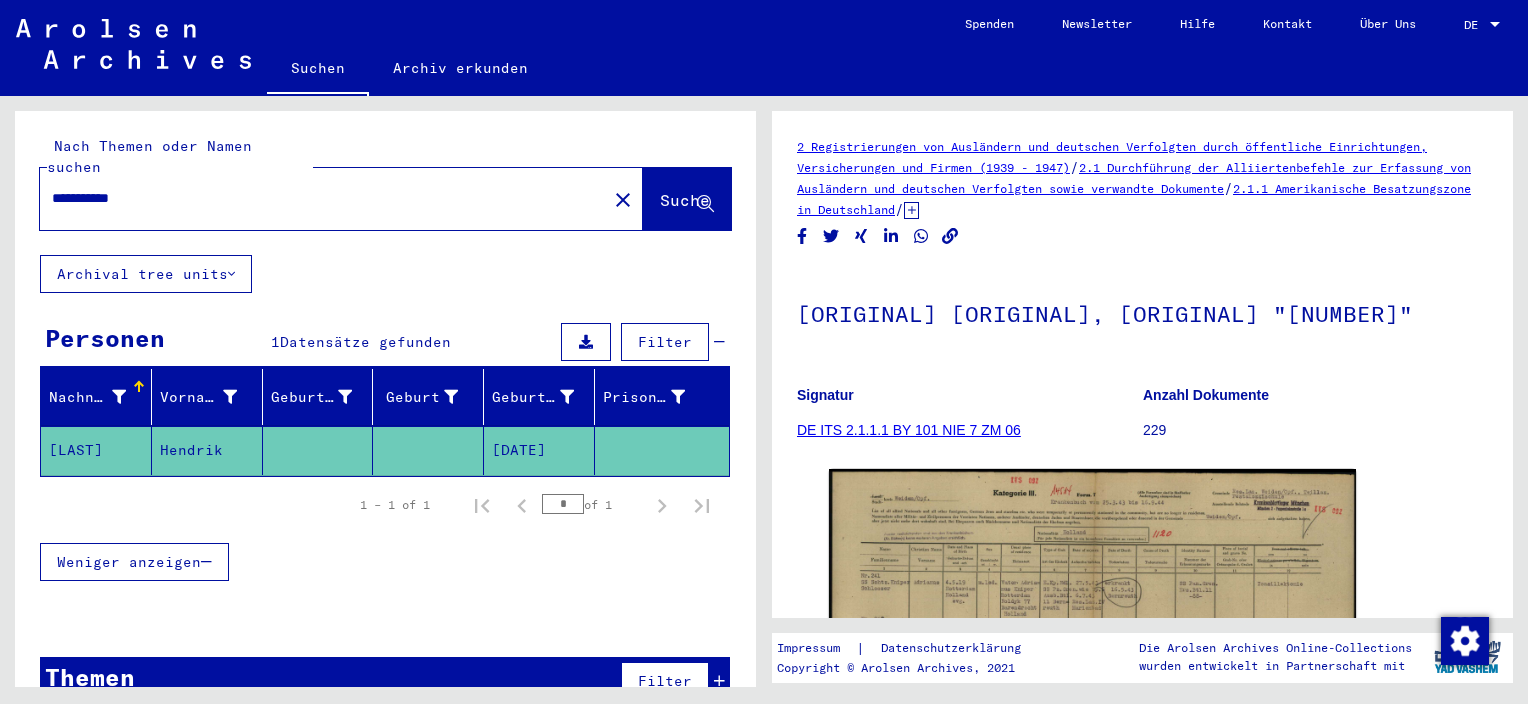 scroll, scrollTop: 0, scrollLeft: 0, axis: both 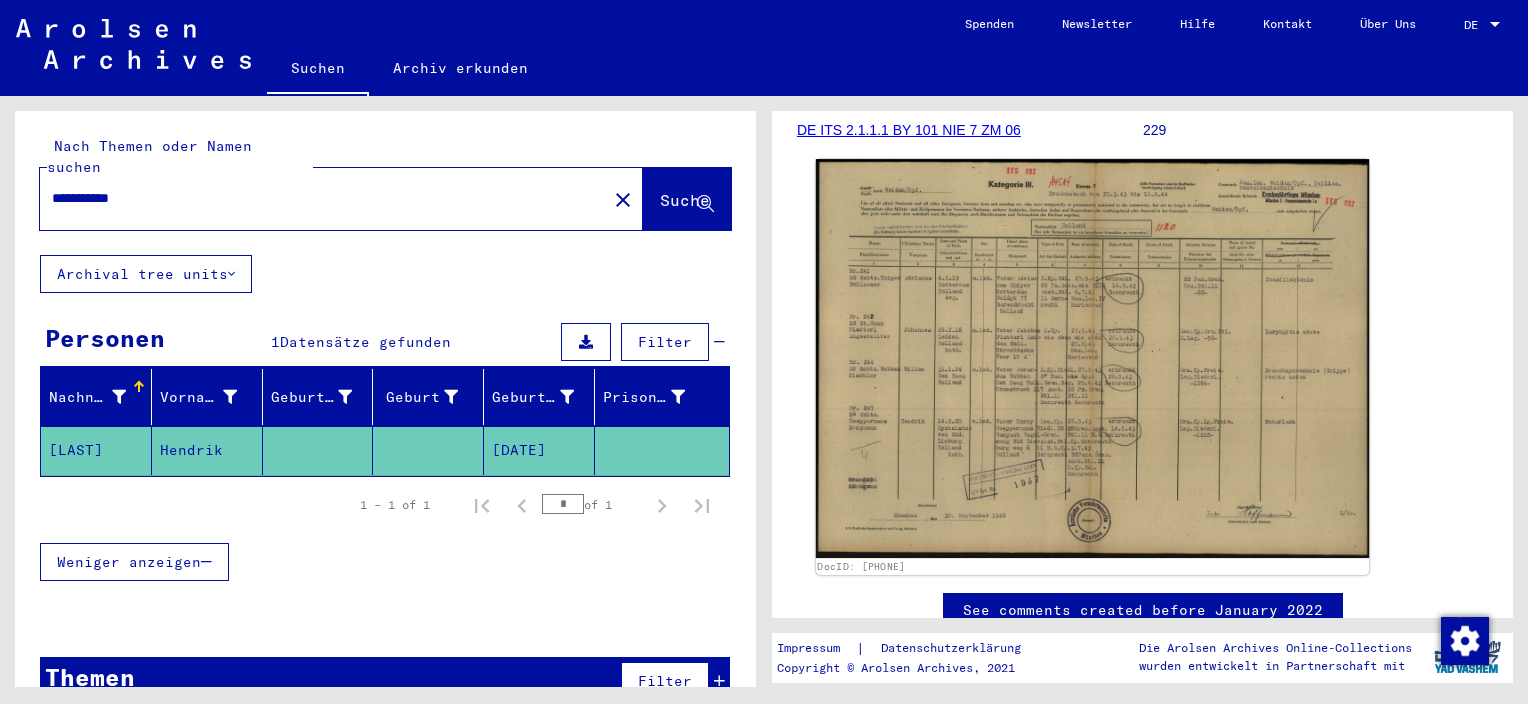 click 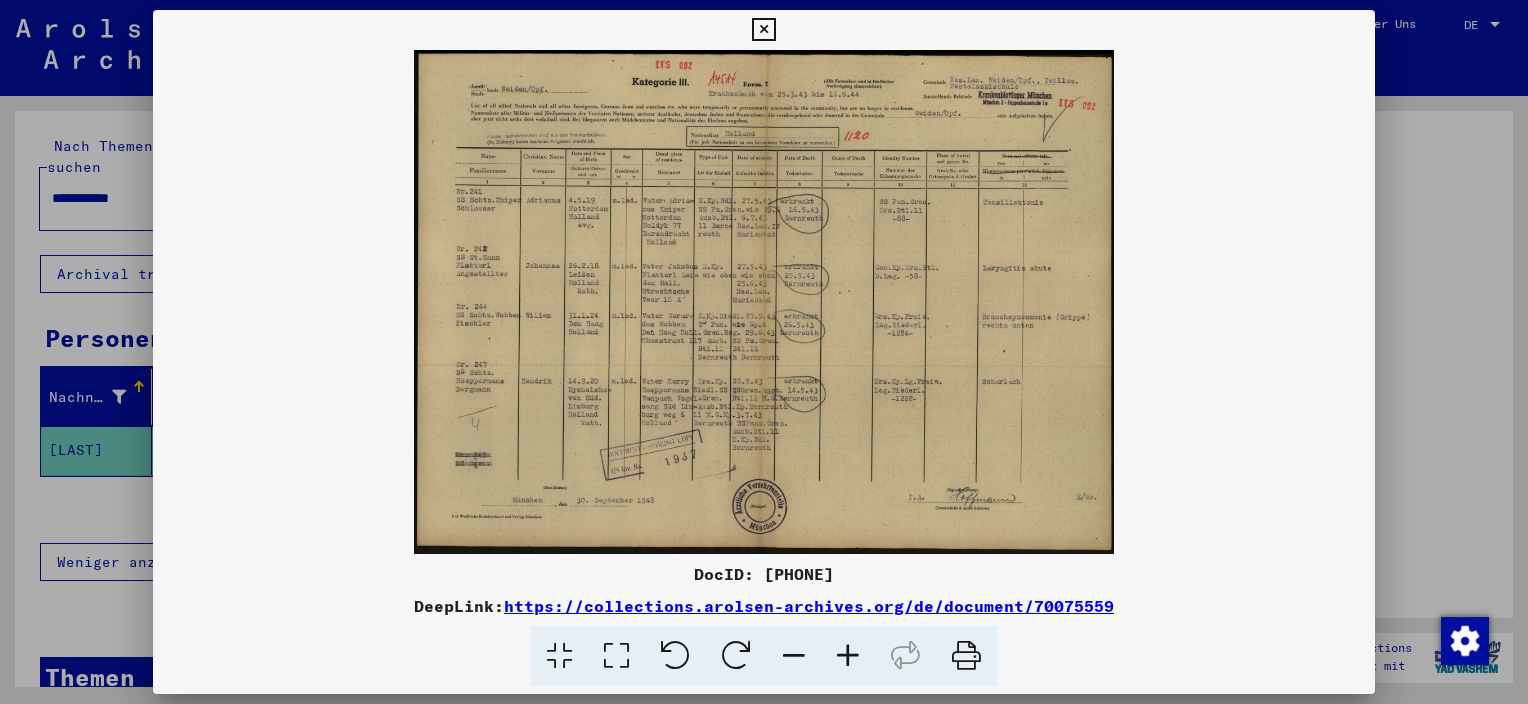 click at bounding box center [848, 656] 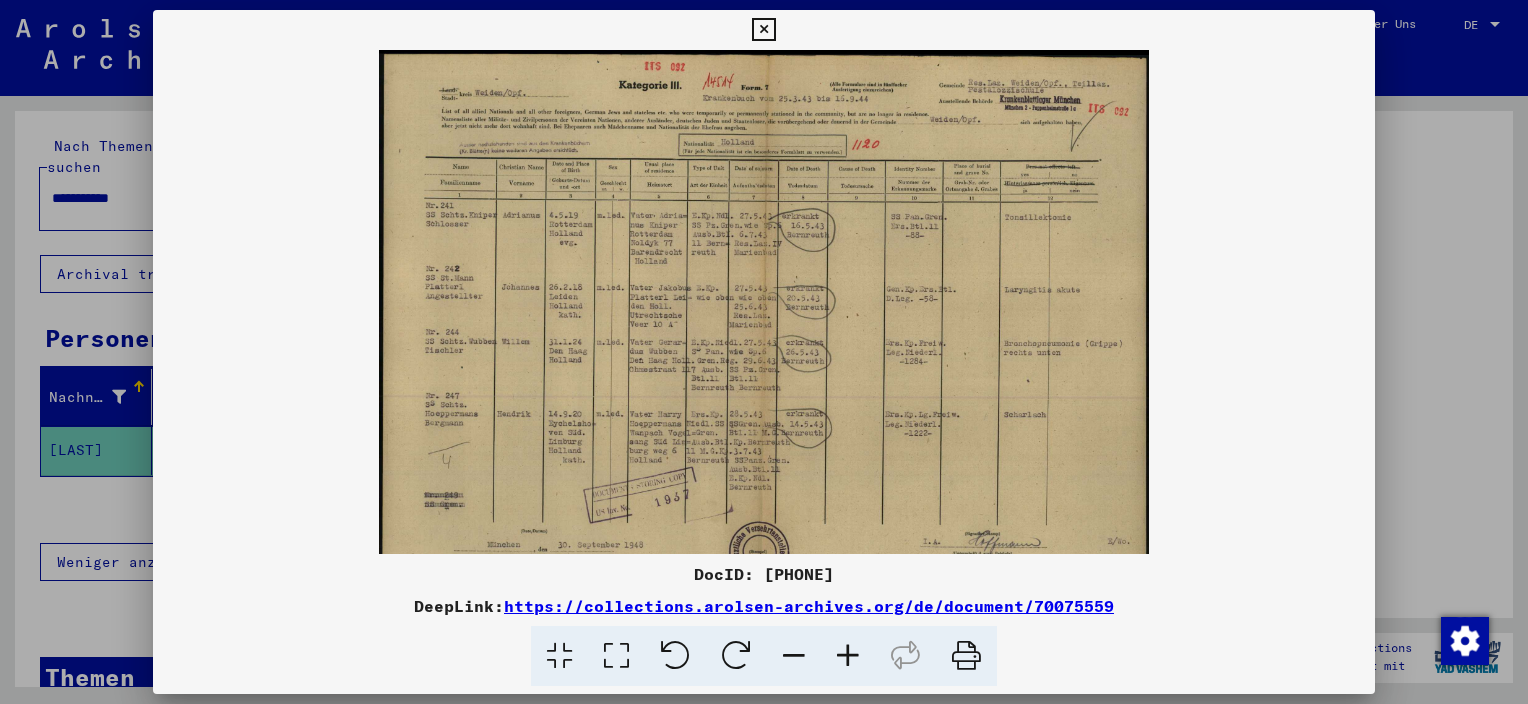 click at bounding box center [848, 656] 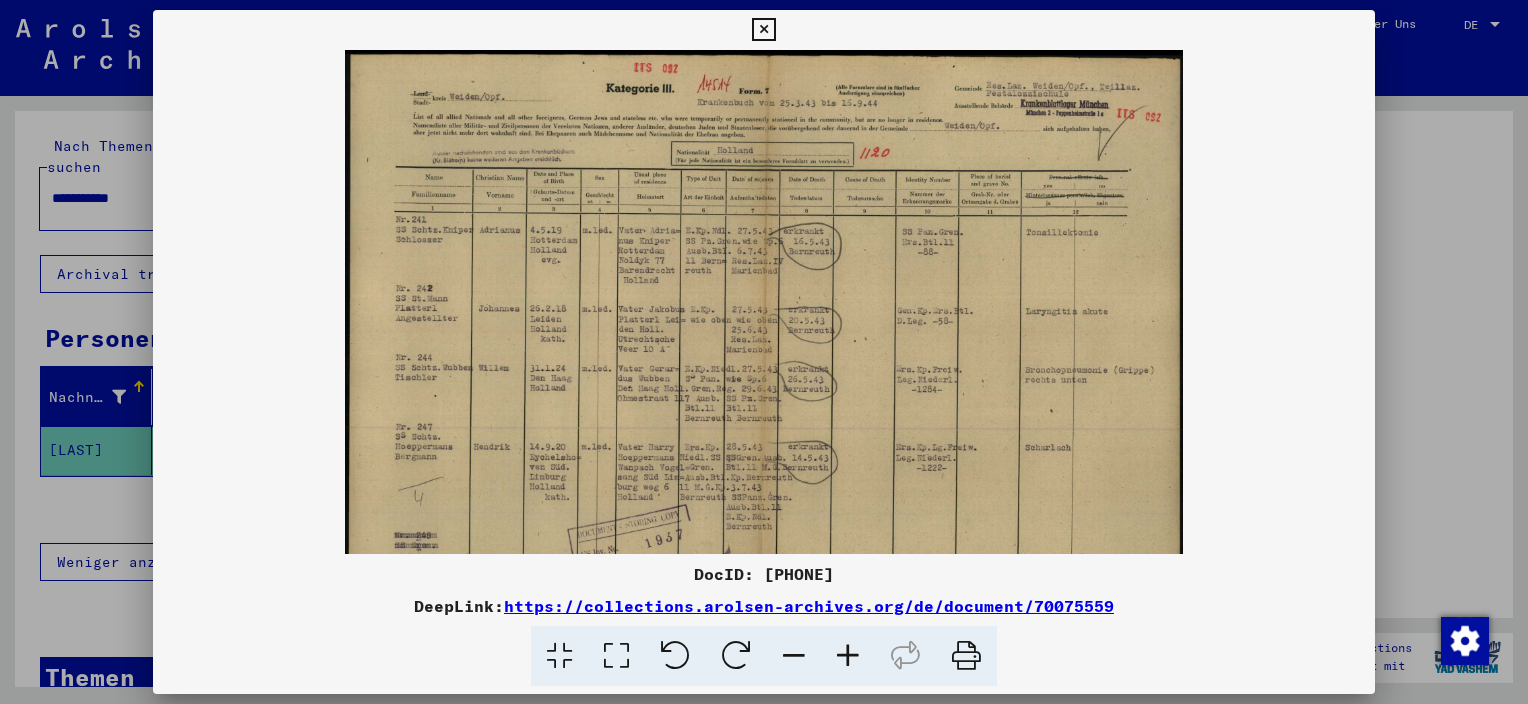 click at bounding box center [848, 656] 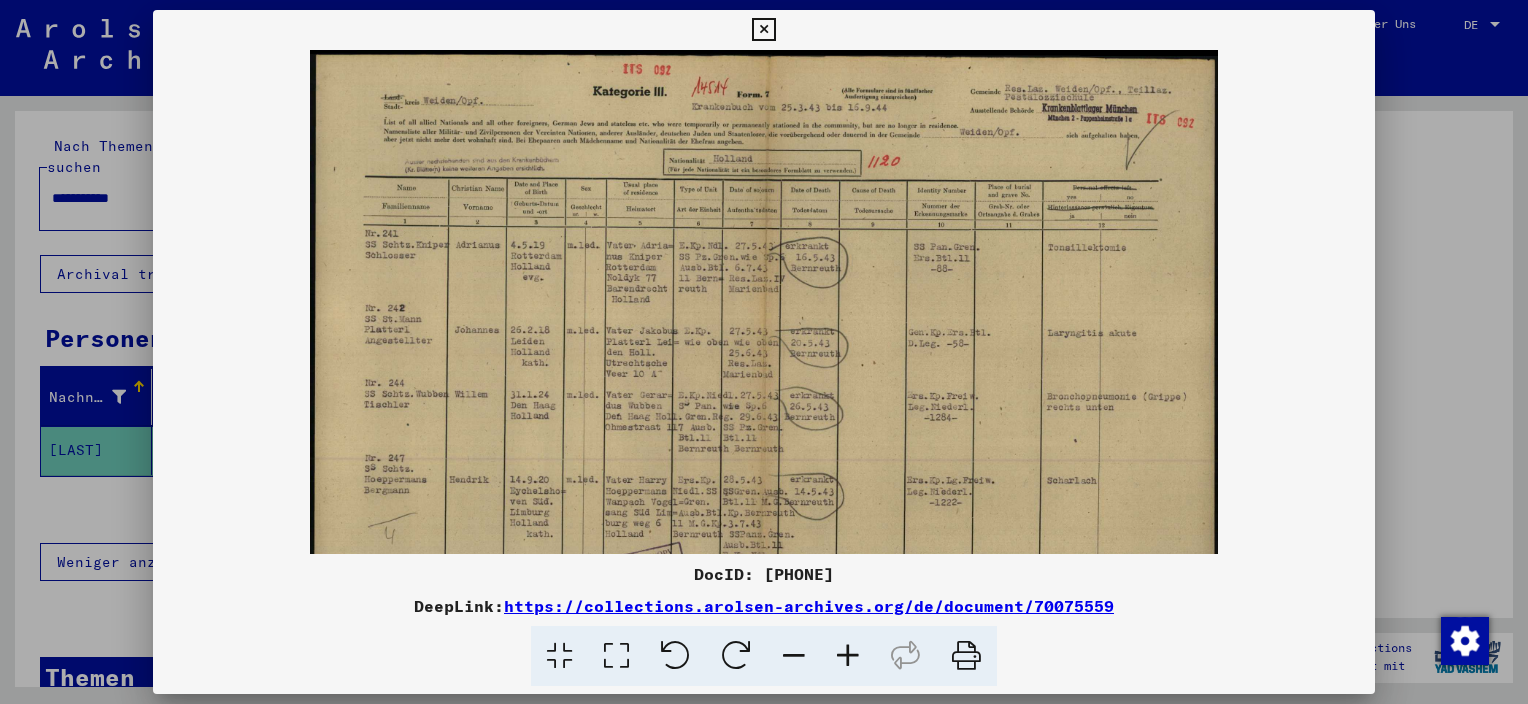 click at bounding box center (848, 656) 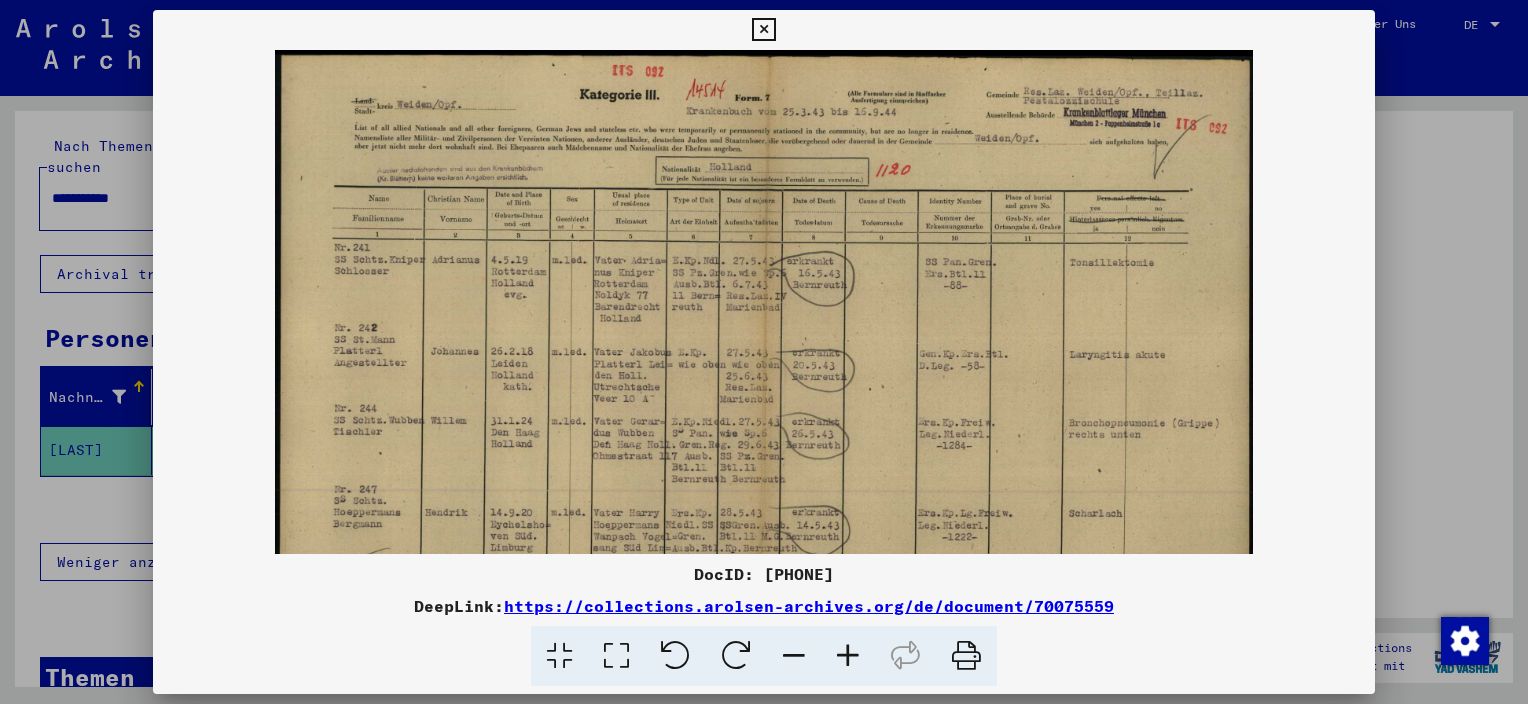 click at bounding box center [848, 656] 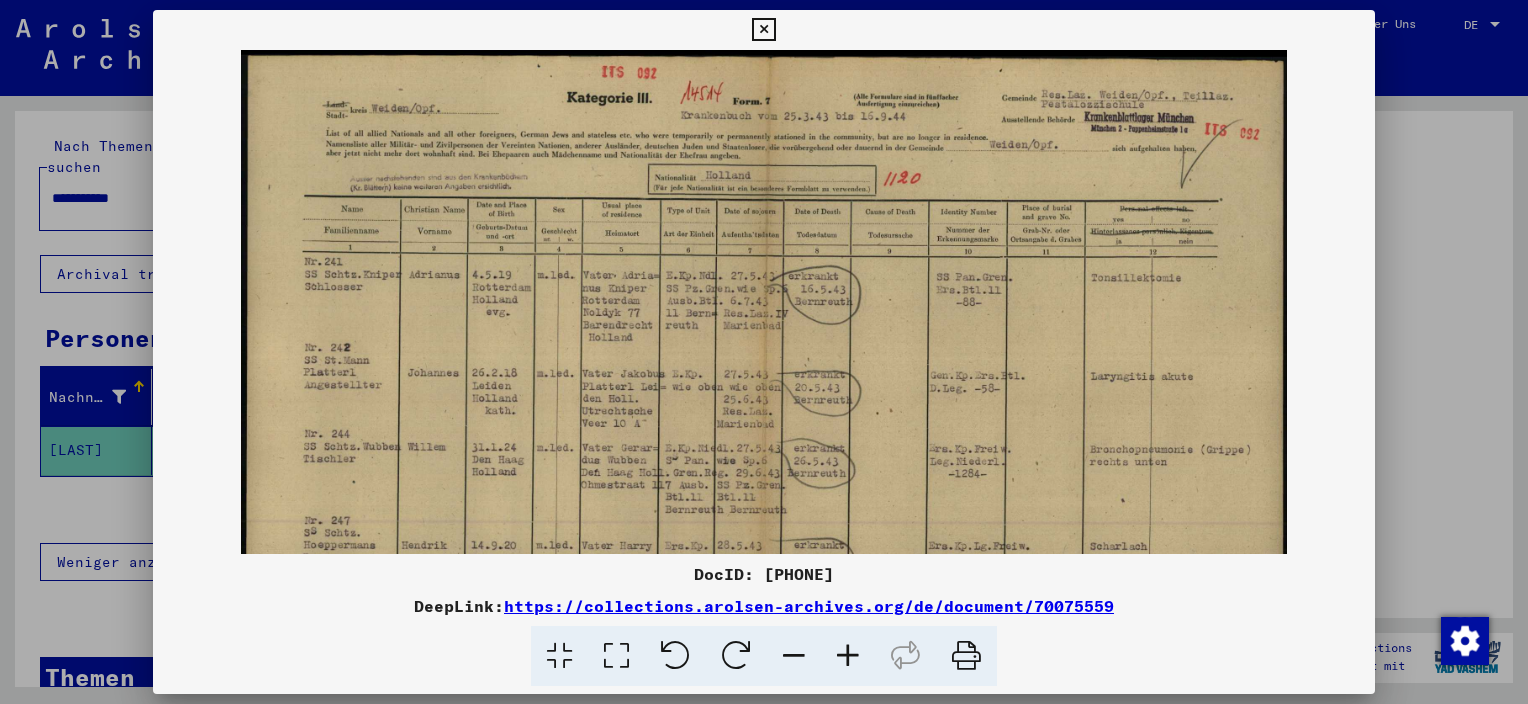 click at bounding box center (848, 656) 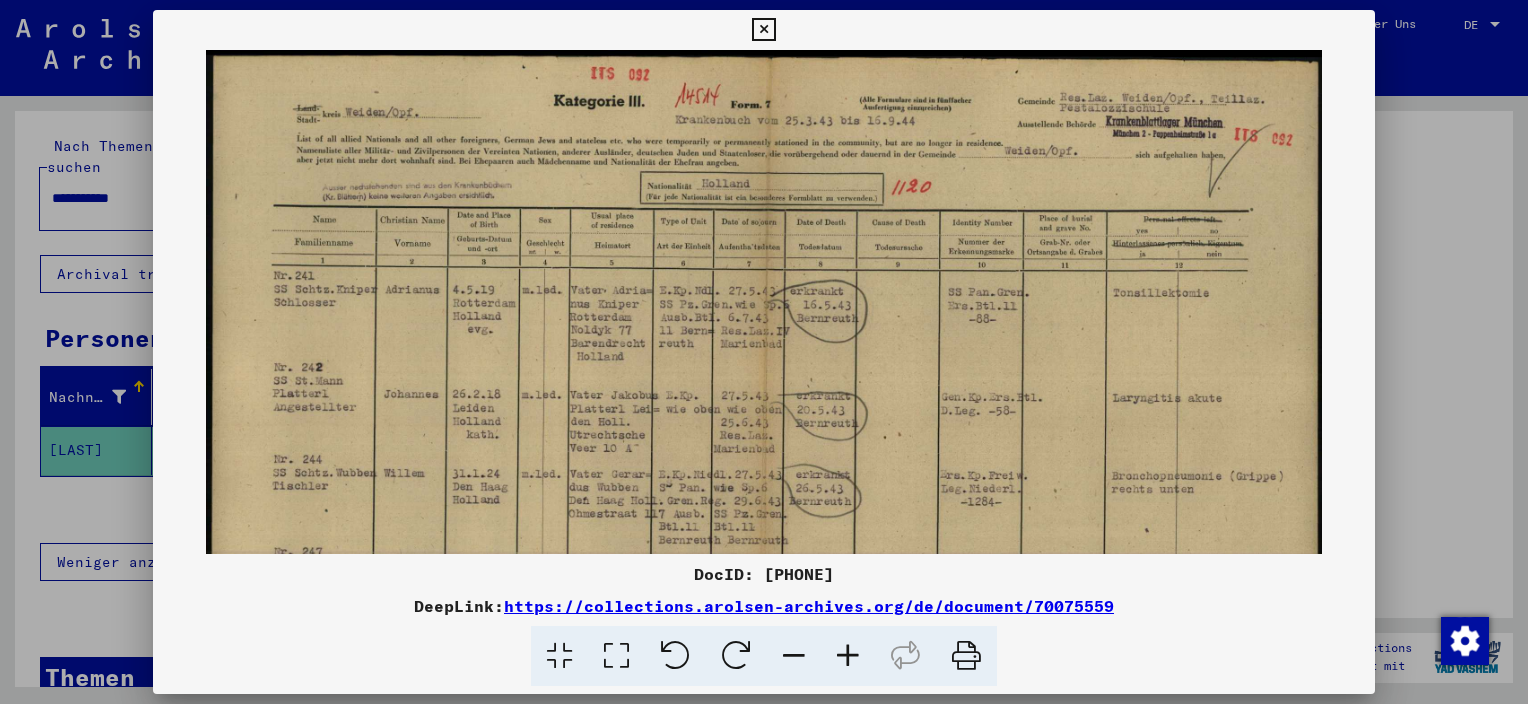click at bounding box center [848, 656] 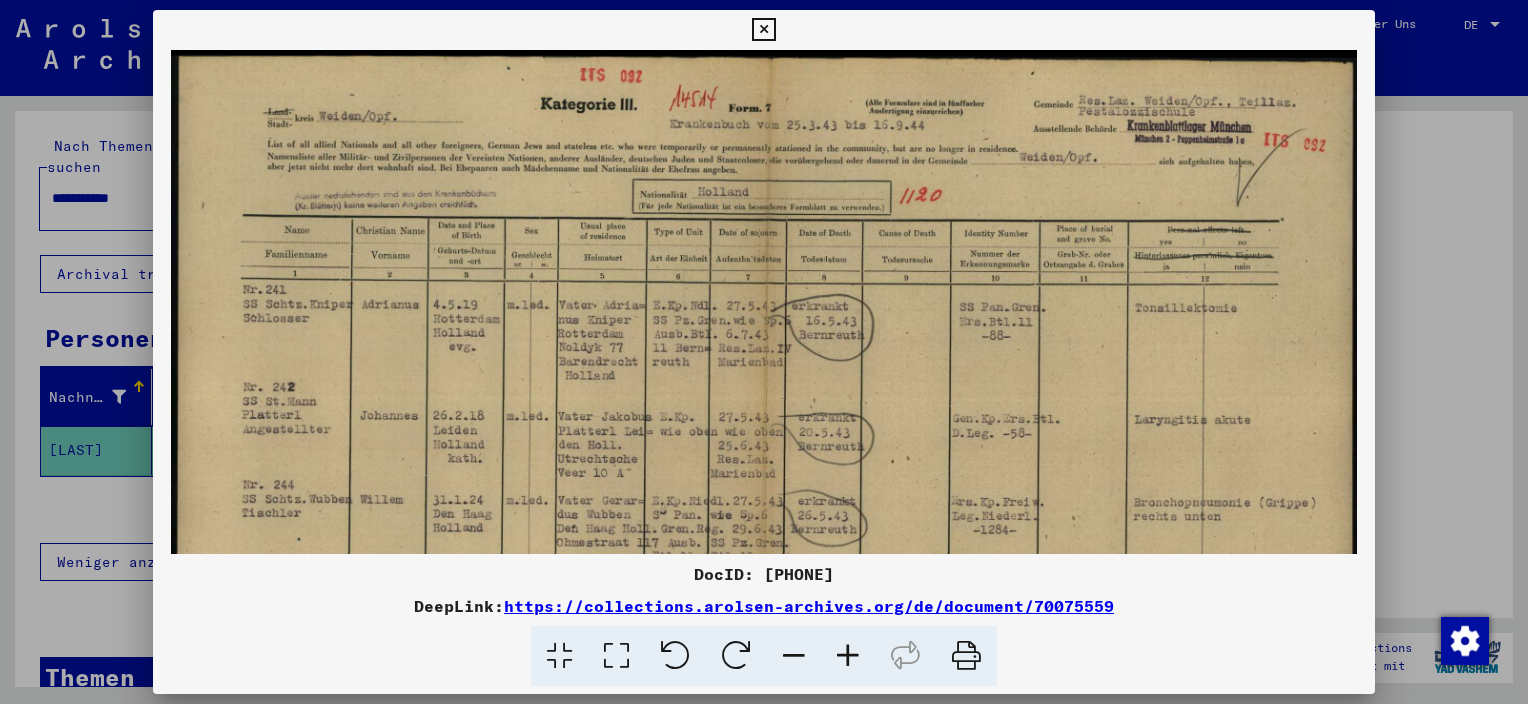click at bounding box center [848, 656] 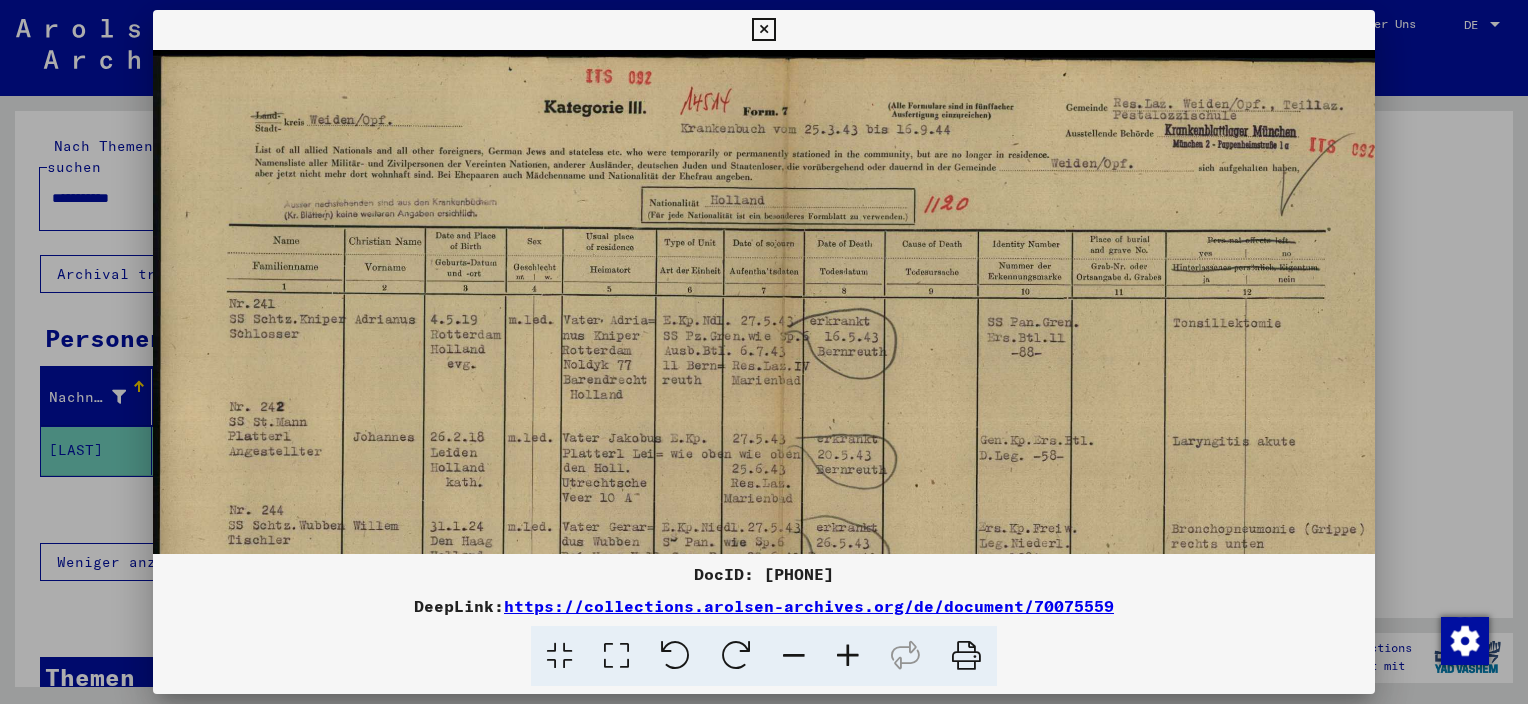 click at bounding box center [848, 656] 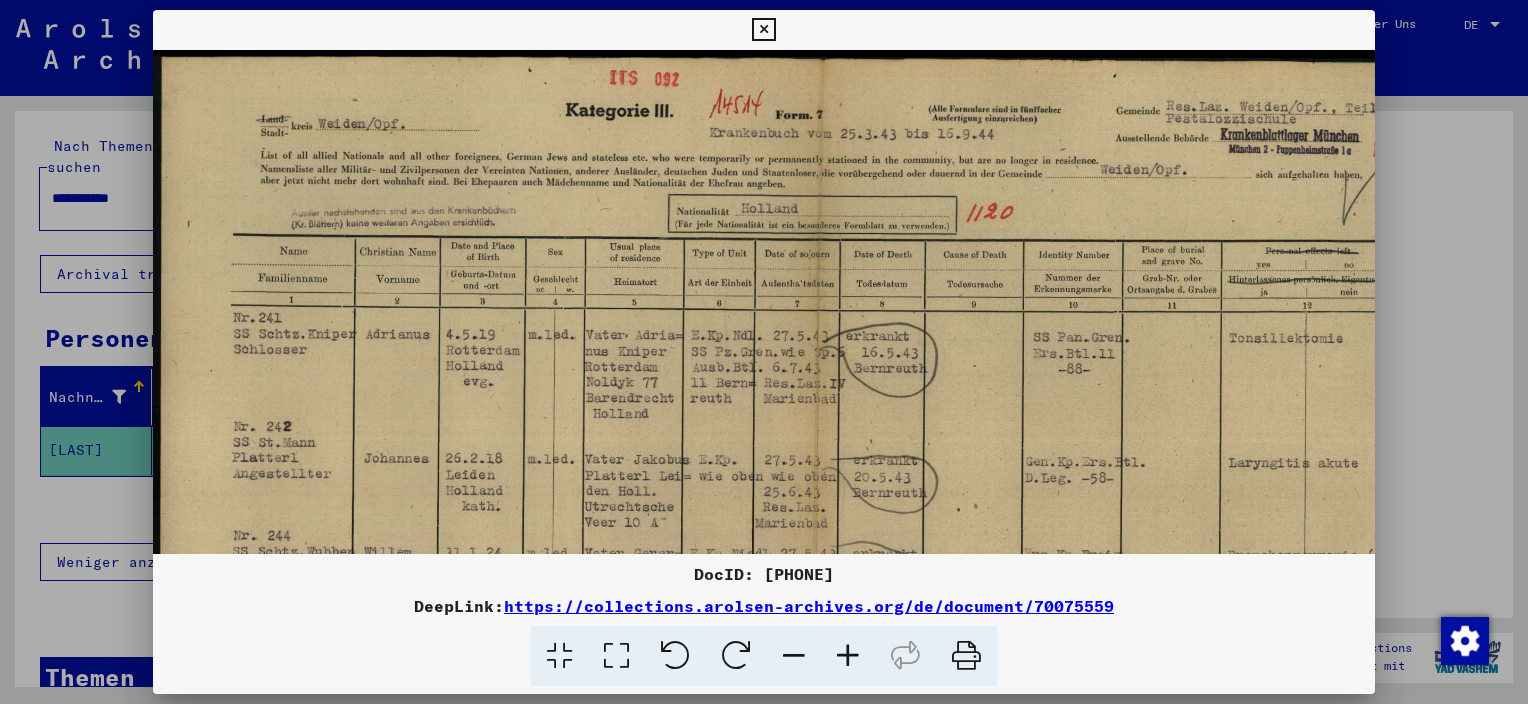 click at bounding box center (848, 656) 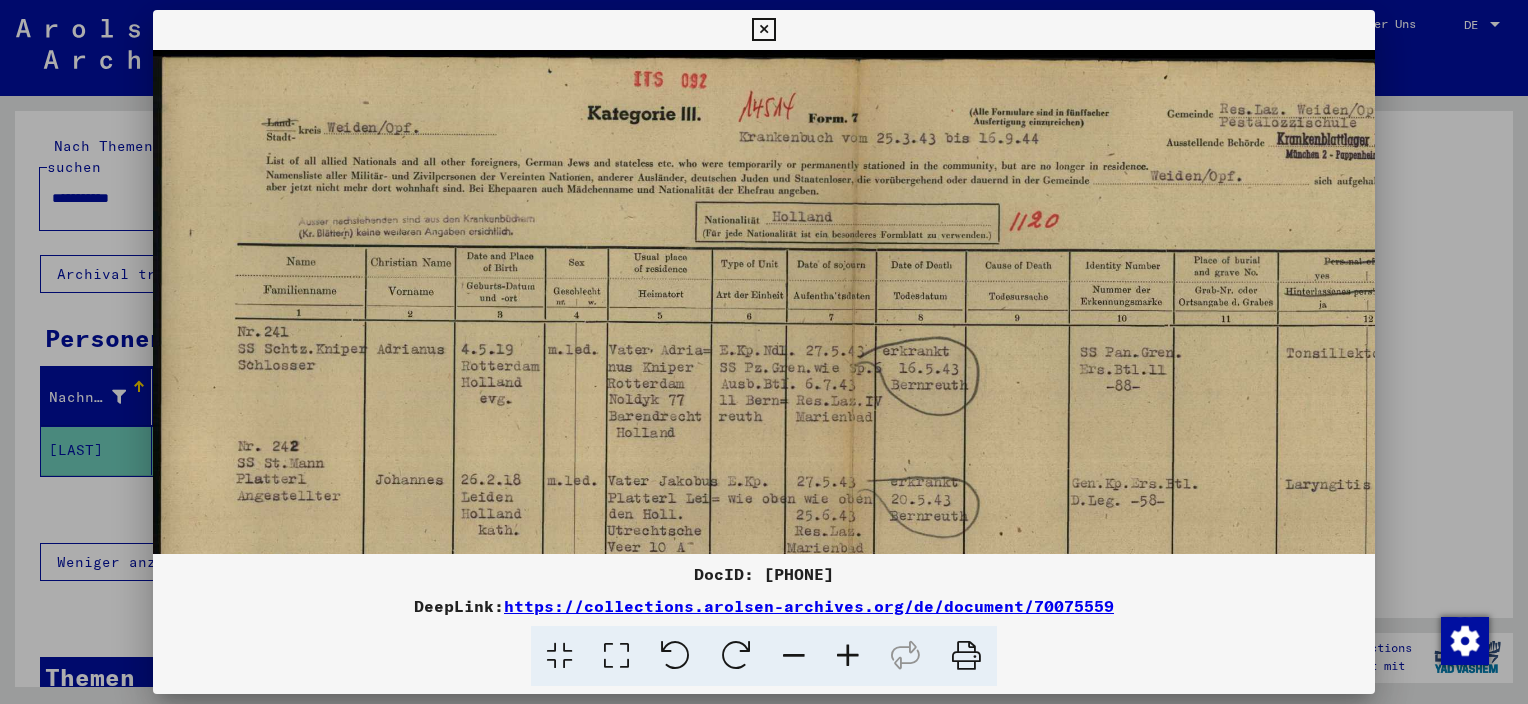 click at bounding box center (848, 656) 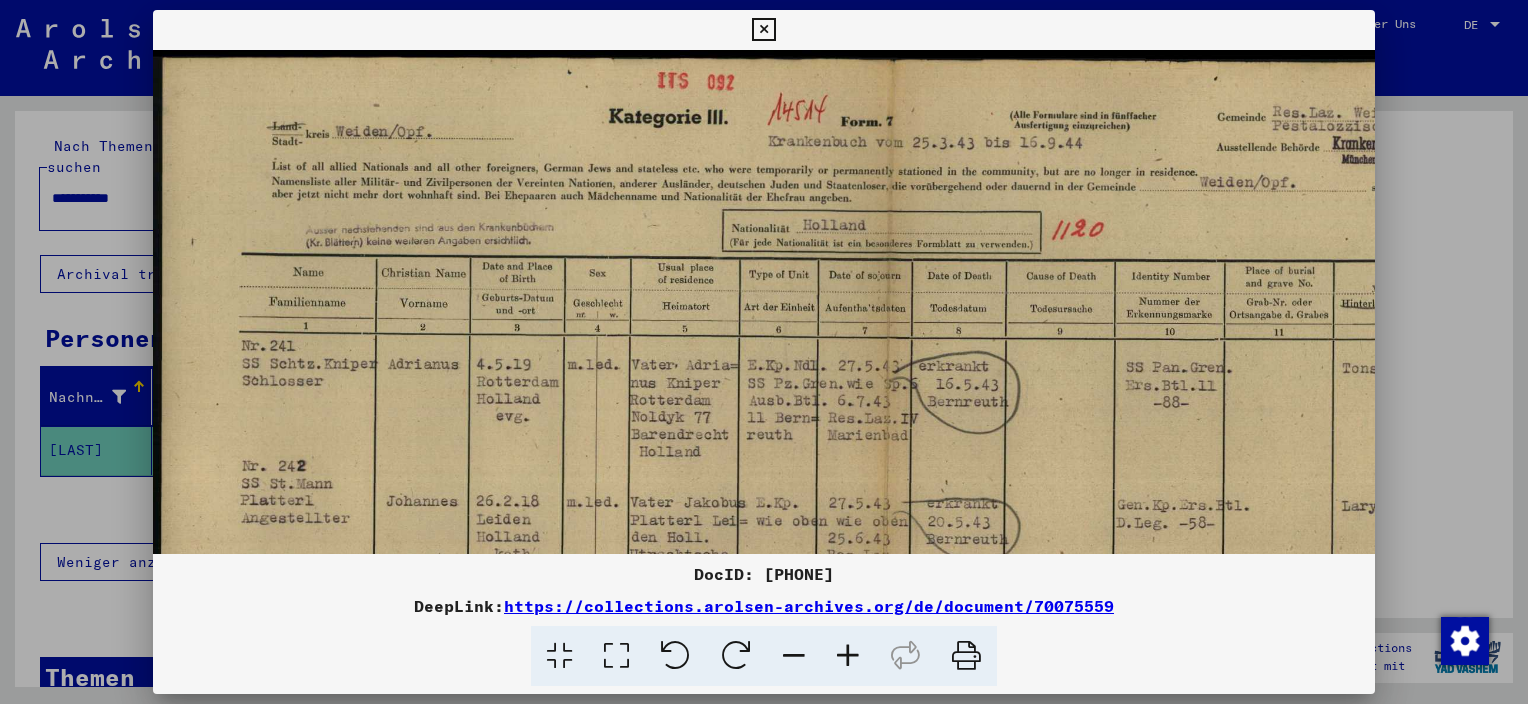 click at bounding box center (848, 656) 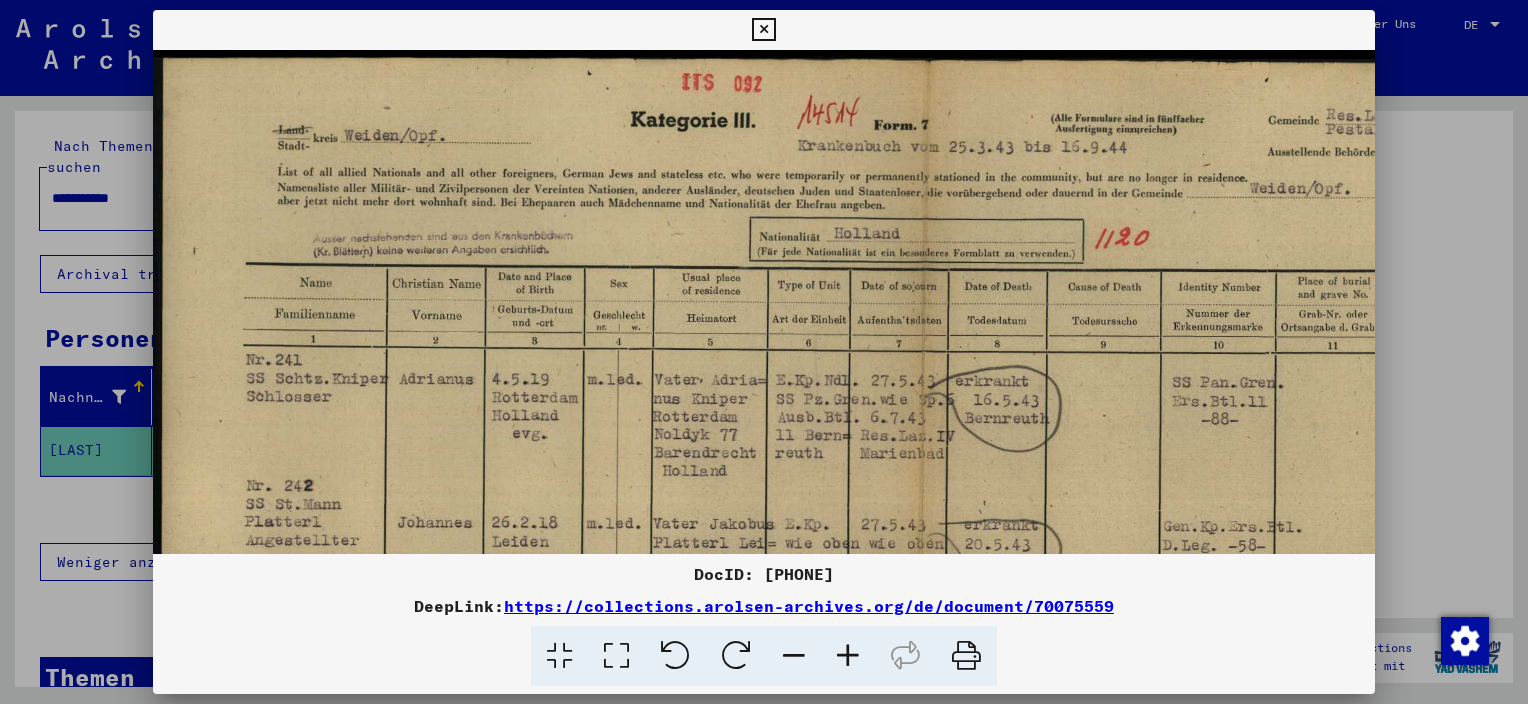 click at bounding box center [848, 656] 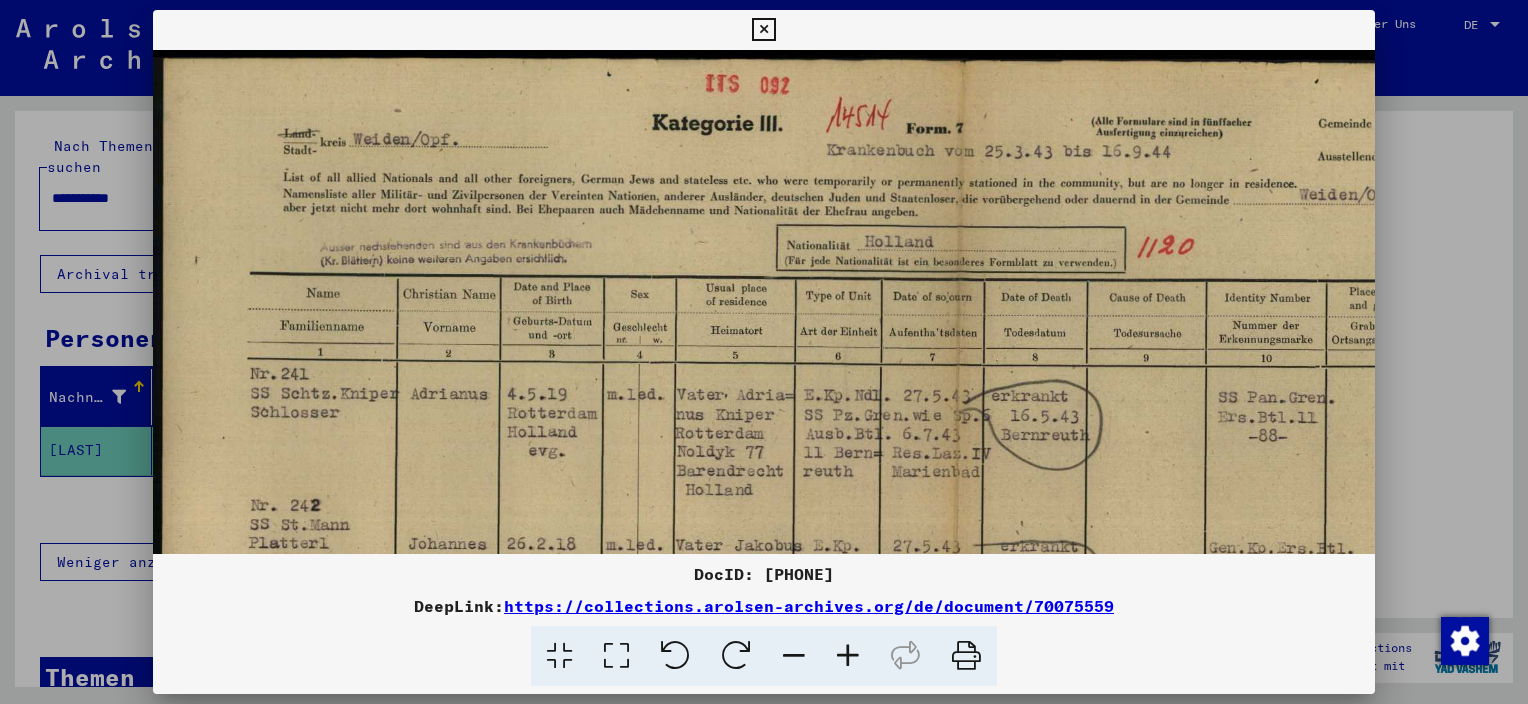 click at bounding box center [848, 656] 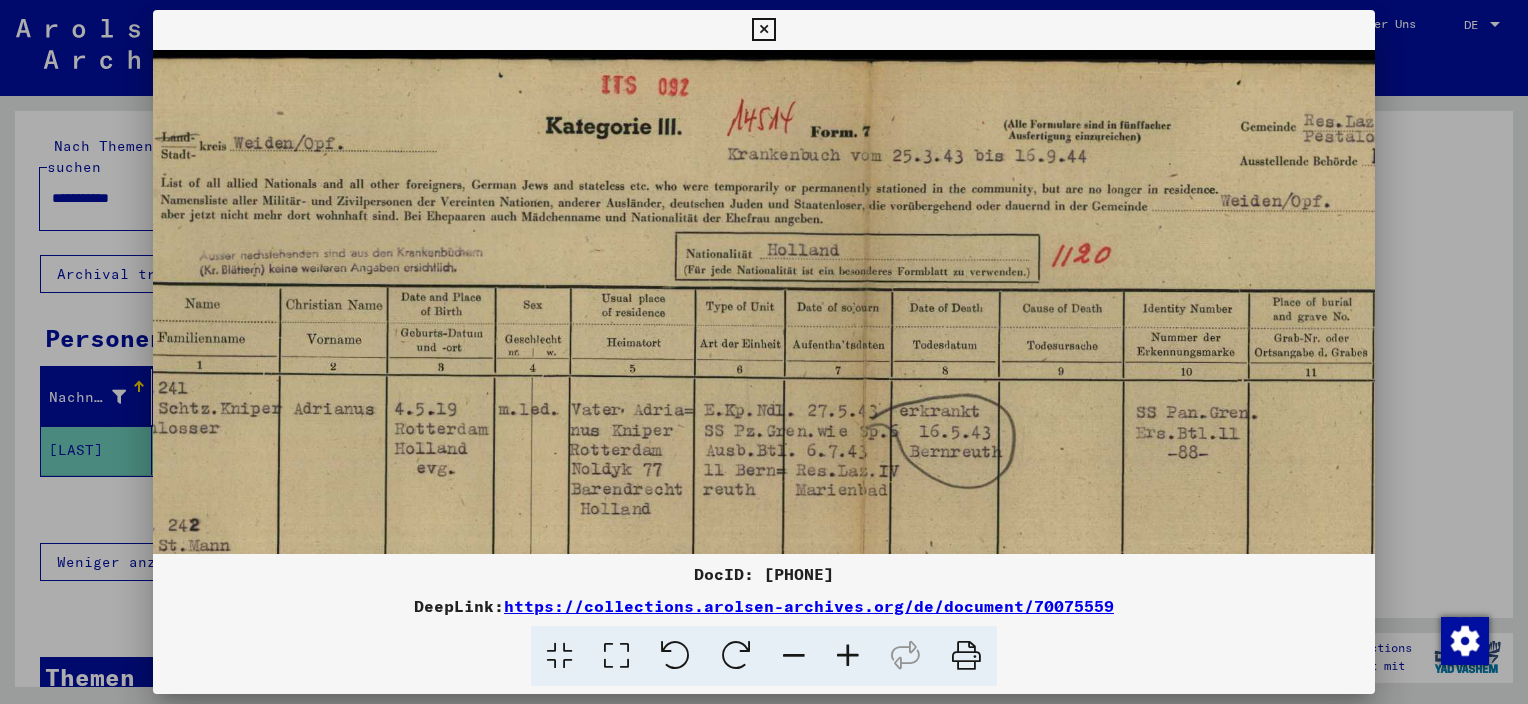 scroll, scrollTop: 0, scrollLeft: 132, axis: horizontal 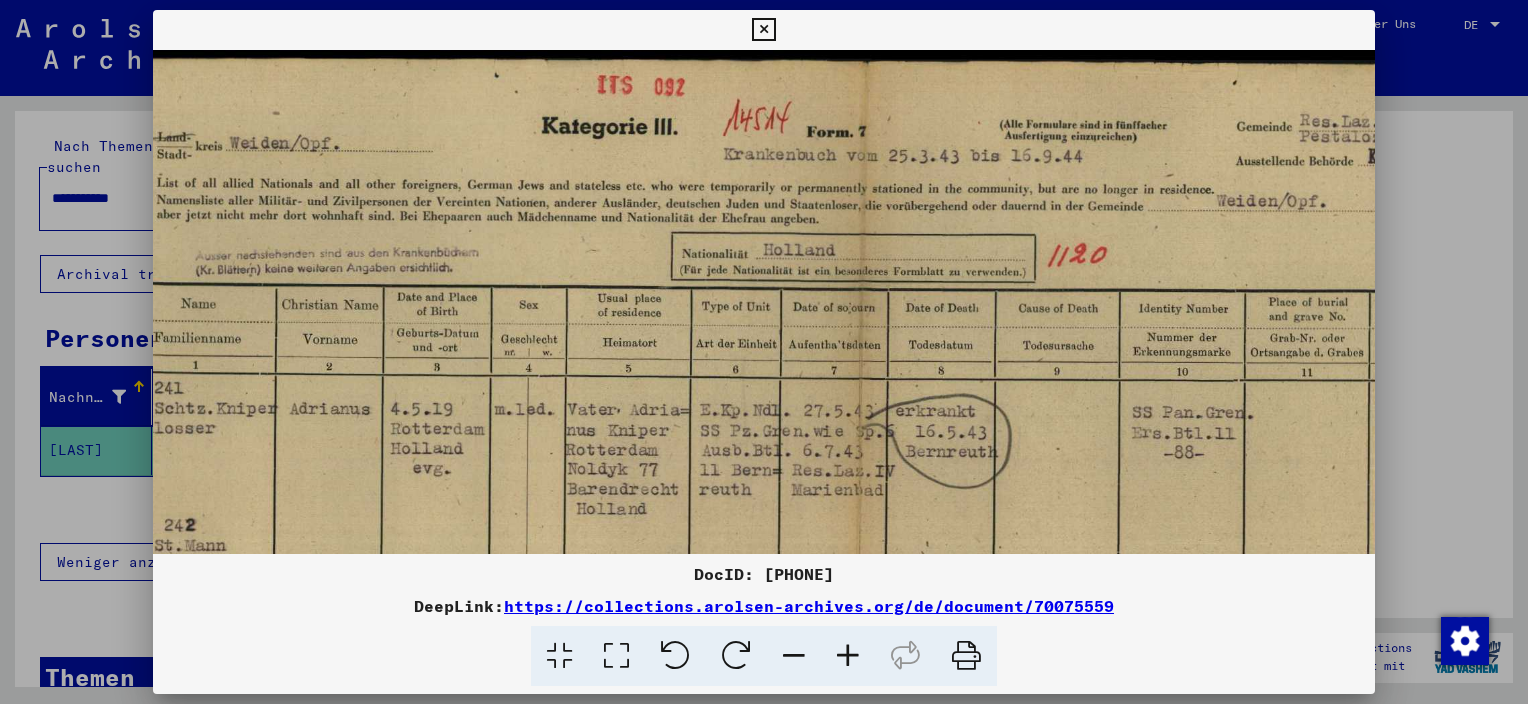 drag, startPoint x: 918, startPoint y: 376, endPoint x: 788, endPoint y: 397, distance: 131.68523 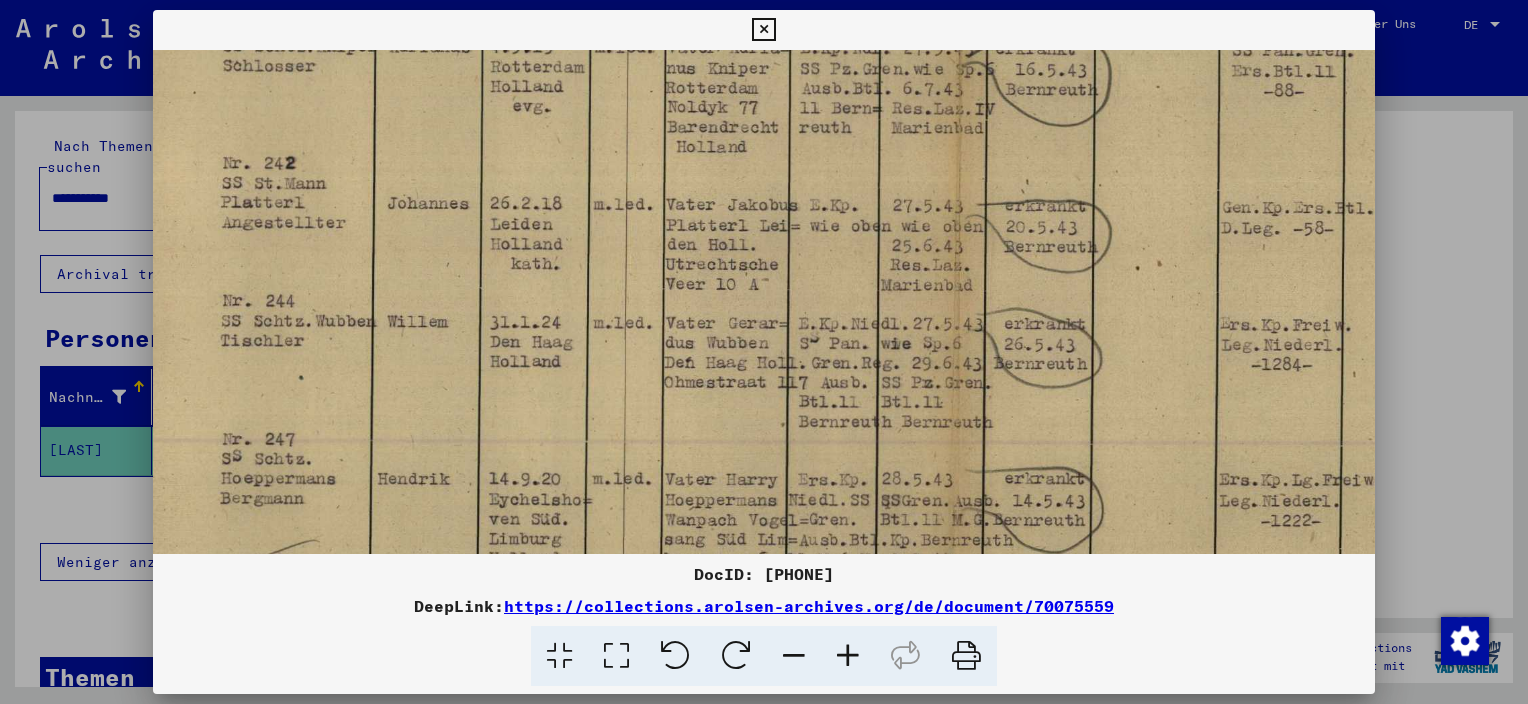 scroll, scrollTop: 370, scrollLeft: 0, axis: vertical 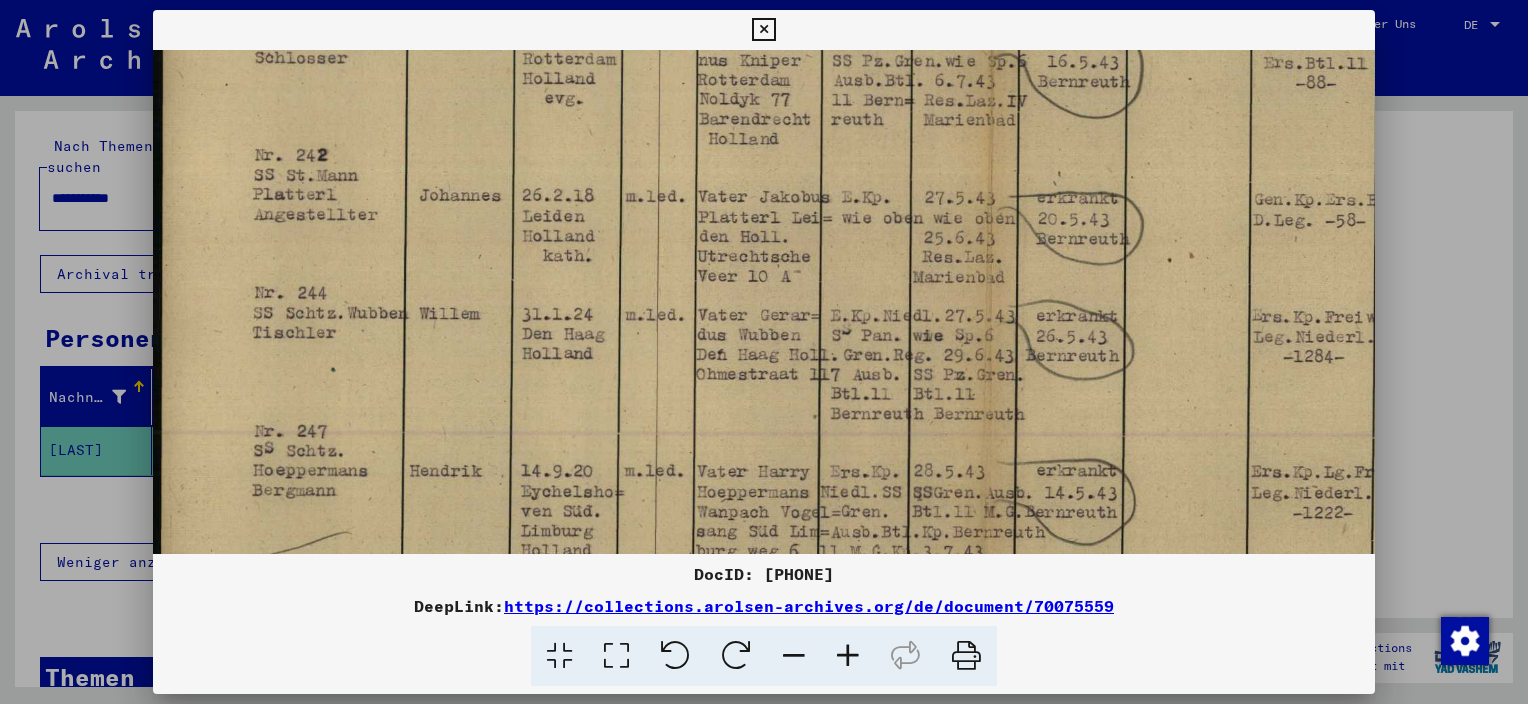 drag, startPoint x: 870, startPoint y: 467, endPoint x: 1060, endPoint y: 99, distance: 414.15457 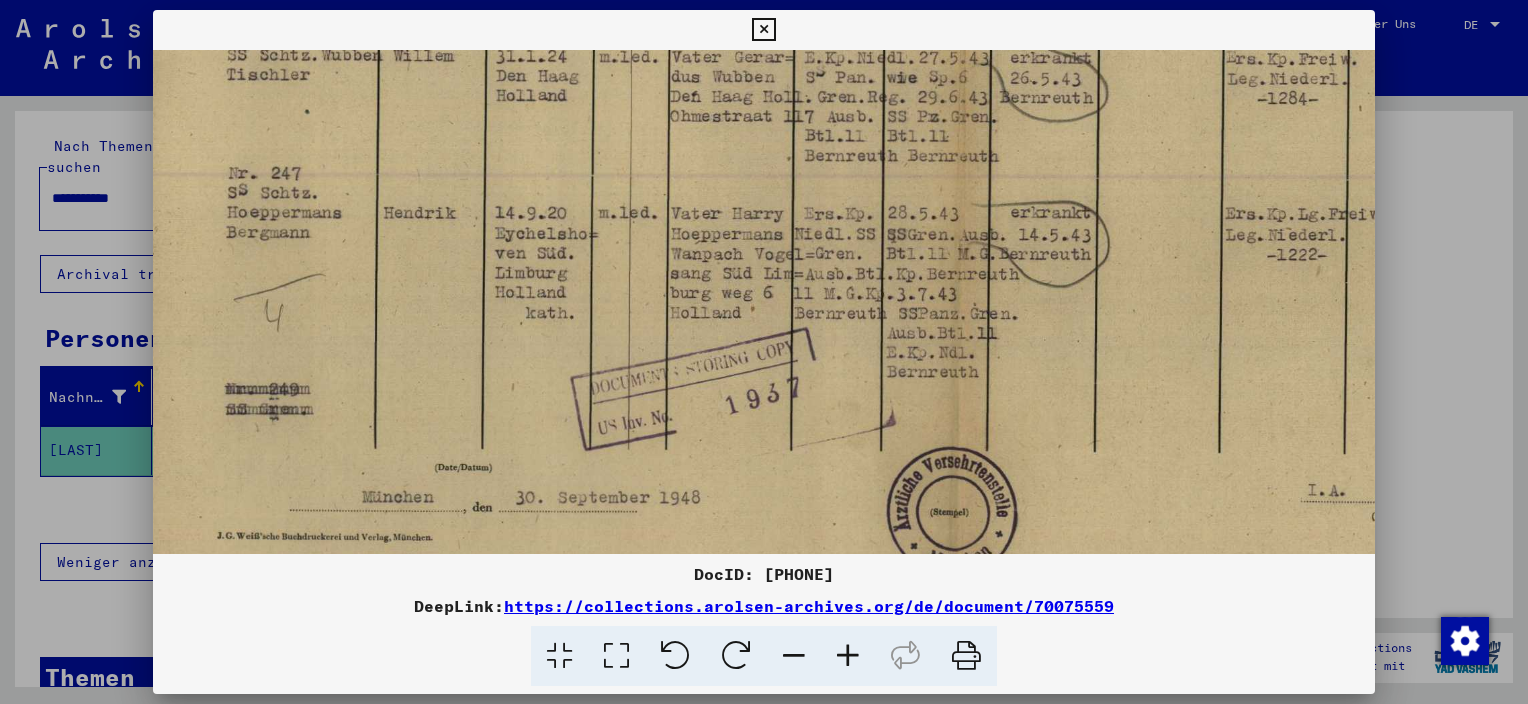 scroll, scrollTop: 635, scrollLeft: 23, axis: both 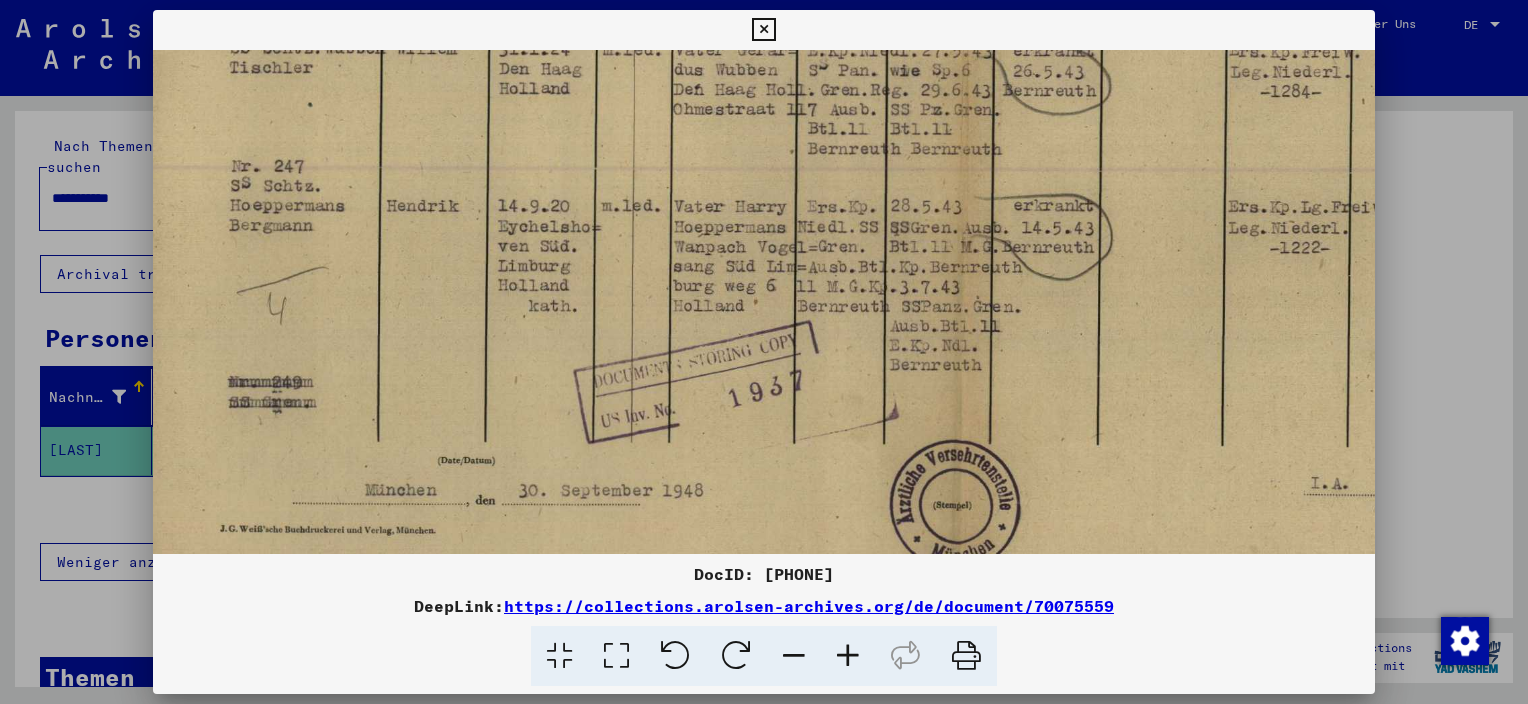 drag, startPoint x: 913, startPoint y: 508, endPoint x: 891, endPoint y: 246, distance: 262.92203 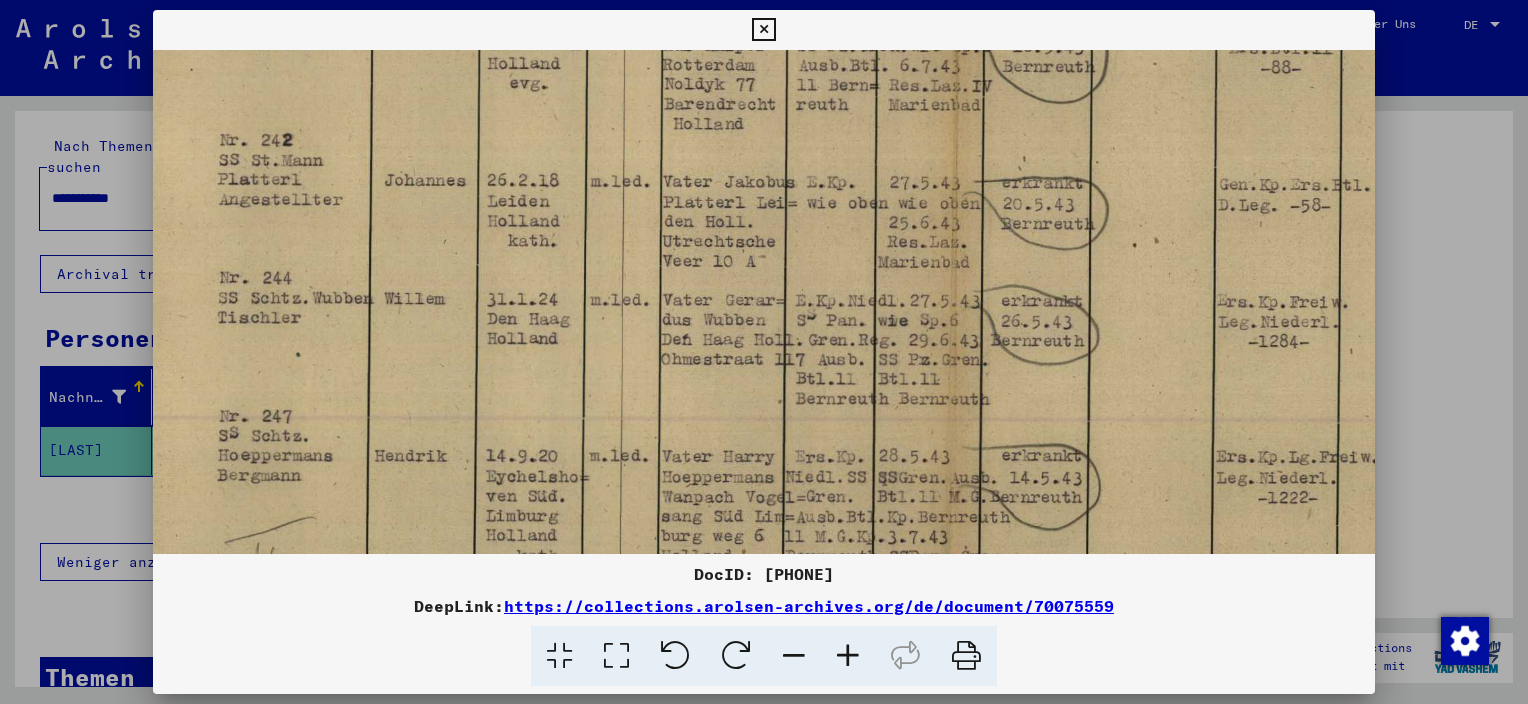 drag, startPoint x: 884, startPoint y: 306, endPoint x: 880, endPoint y: 459, distance: 153.05228 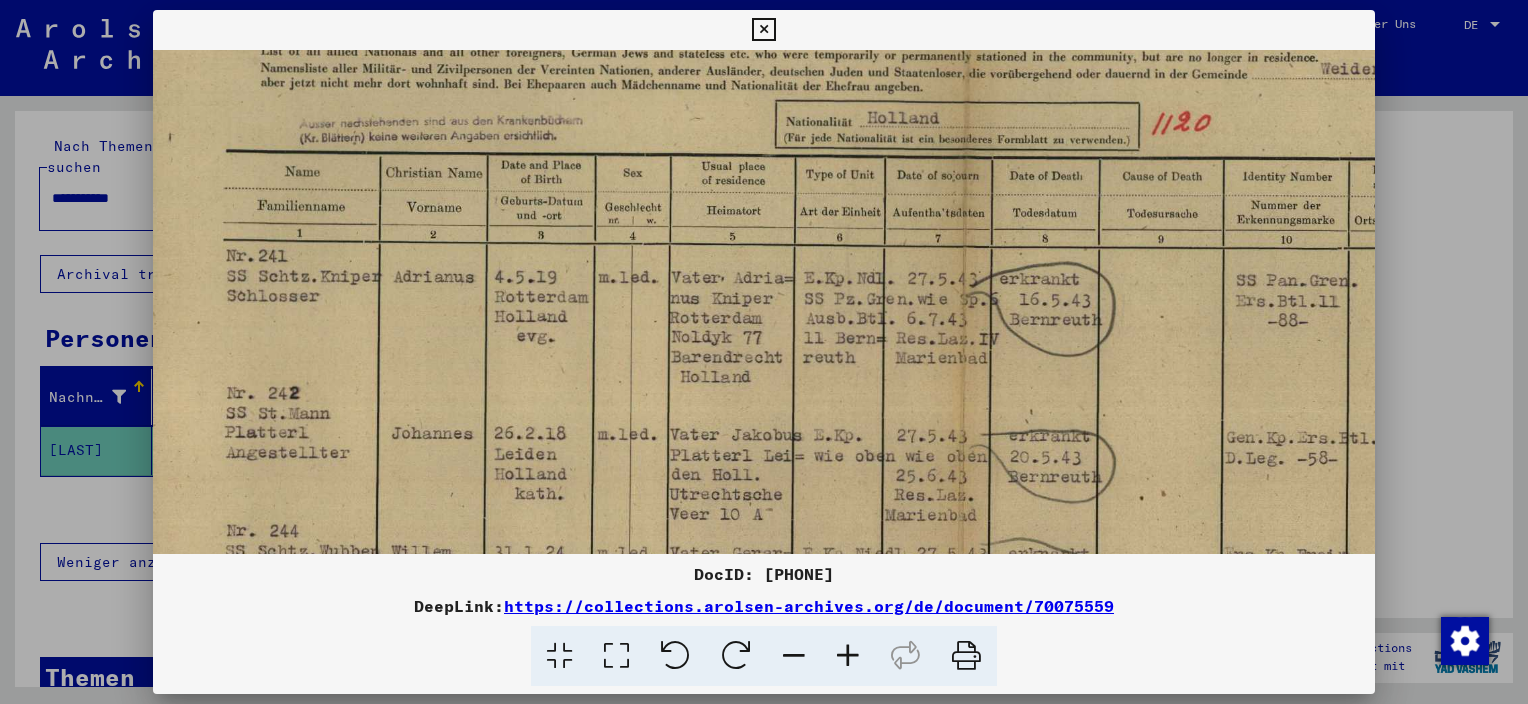 drag, startPoint x: 880, startPoint y: 230, endPoint x: 888, endPoint y: 484, distance: 254.12595 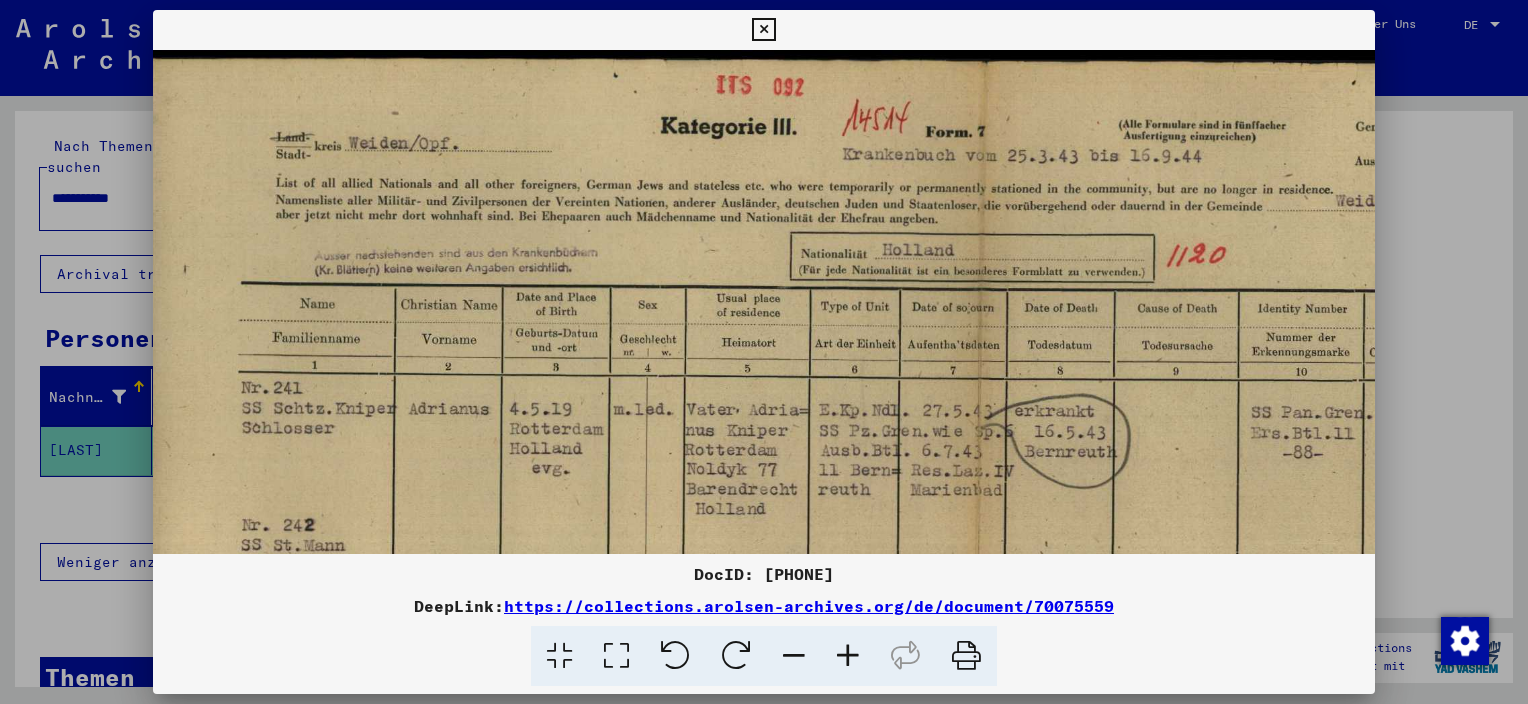scroll, scrollTop: 0, scrollLeft: 12, axis: horizontal 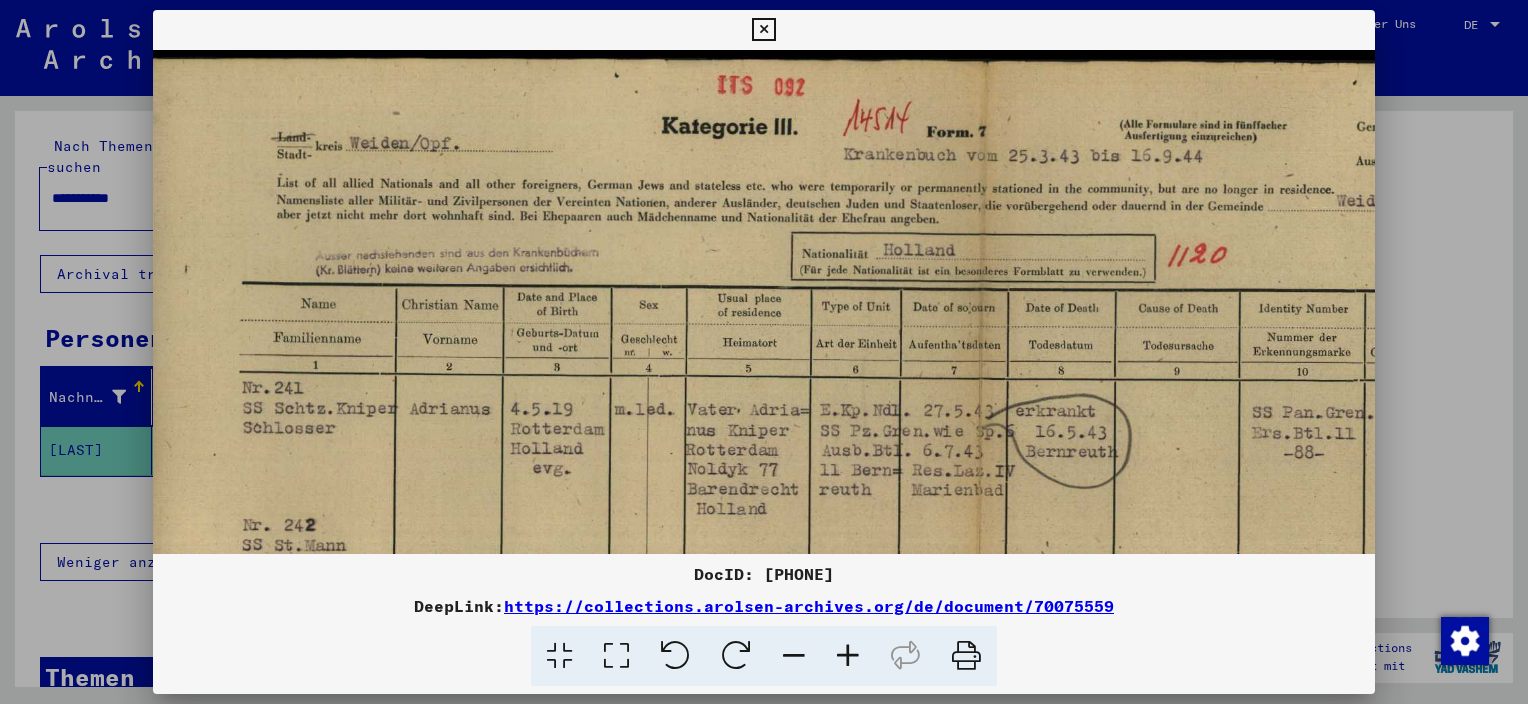 drag, startPoint x: 894, startPoint y: 228, endPoint x: 911, endPoint y: 462, distance: 234.61671 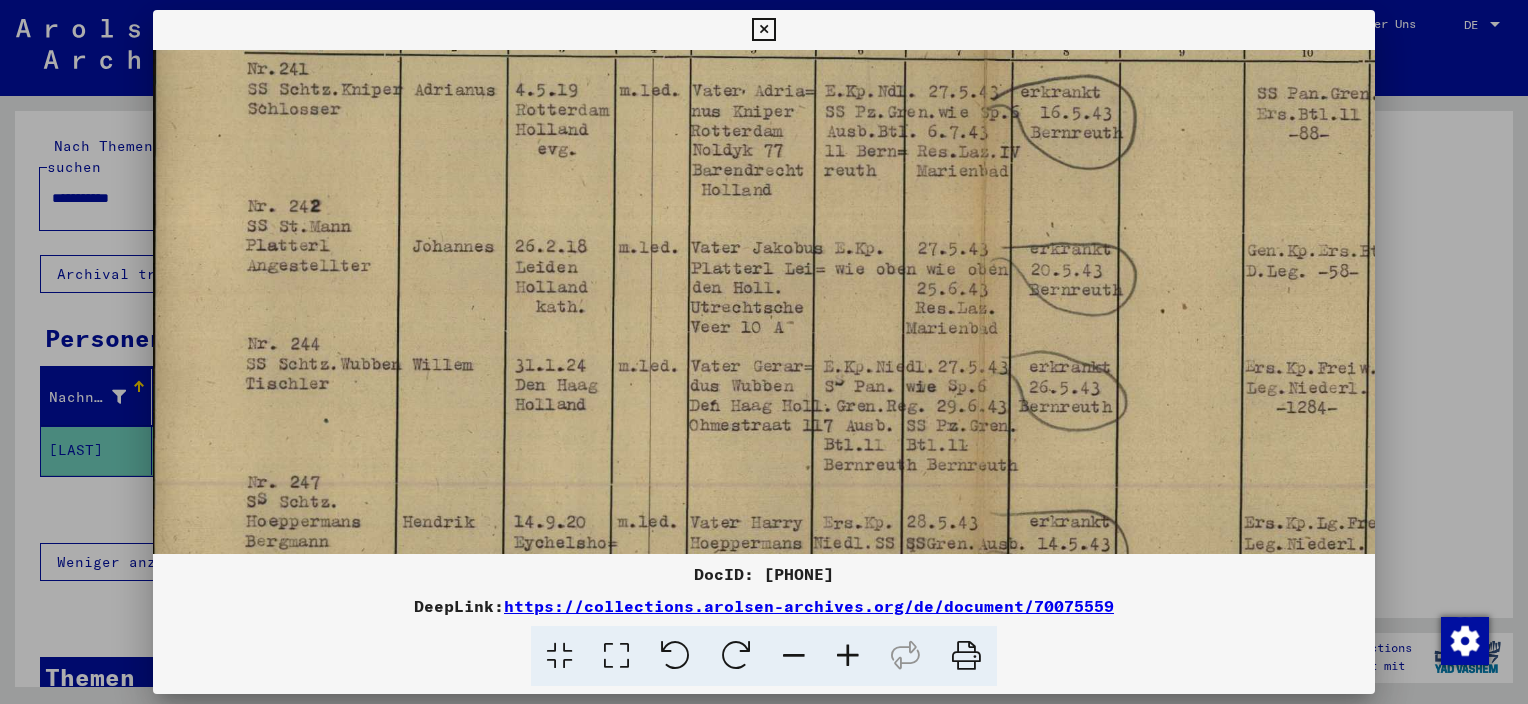 drag, startPoint x: 689, startPoint y: 472, endPoint x: 695, endPoint y: 179, distance: 293.06143 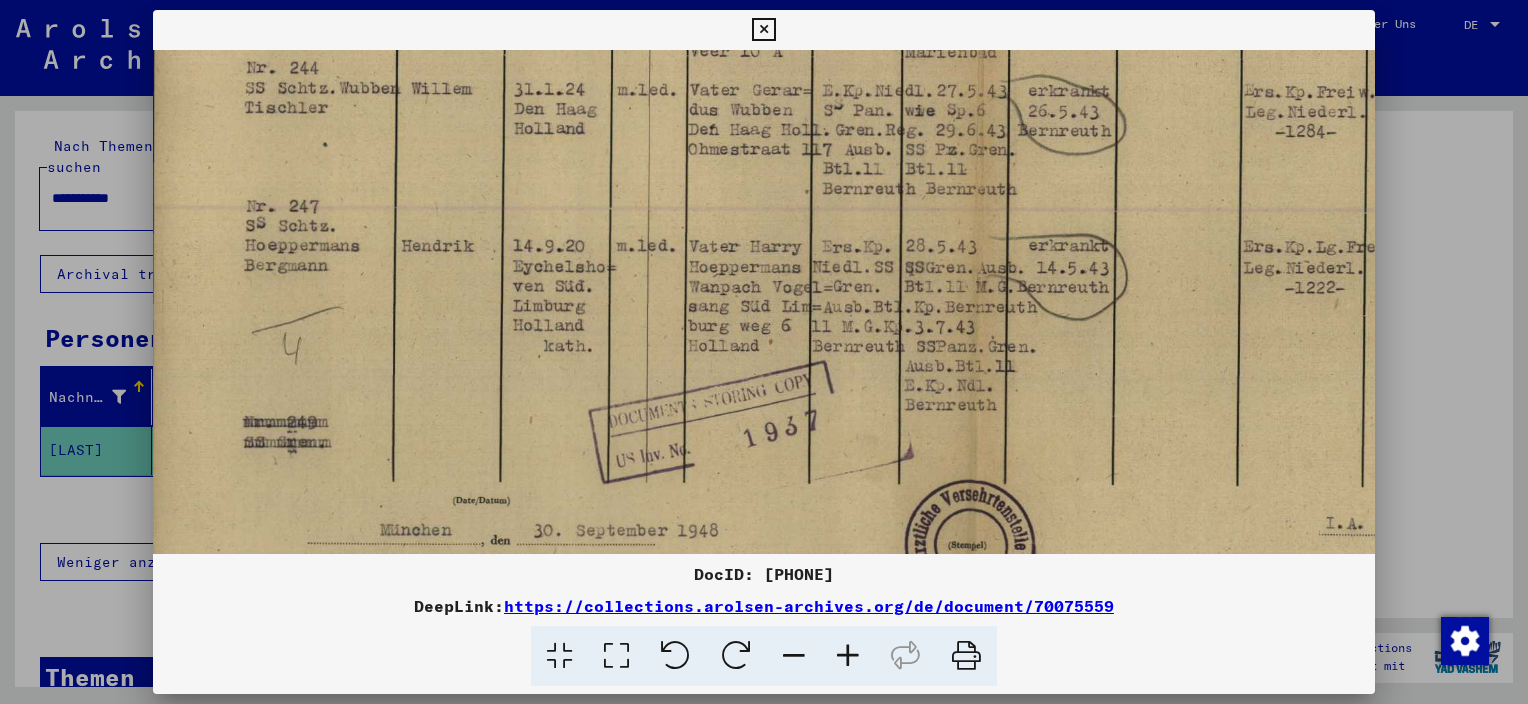 scroll, scrollTop: 612, scrollLeft: 8, axis: both 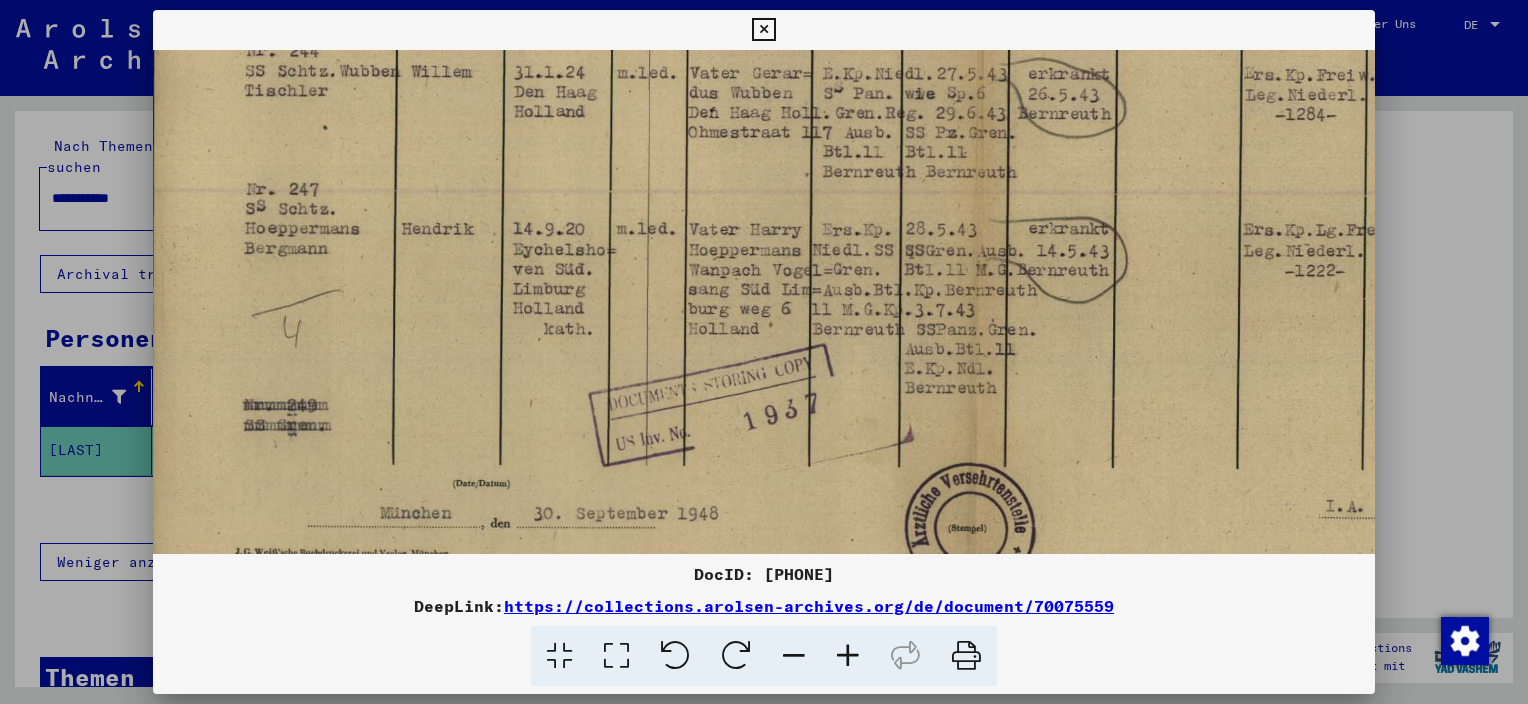 drag, startPoint x: 661, startPoint y: 485, endPoint x: 661, endPoint y: 198, distance: 287 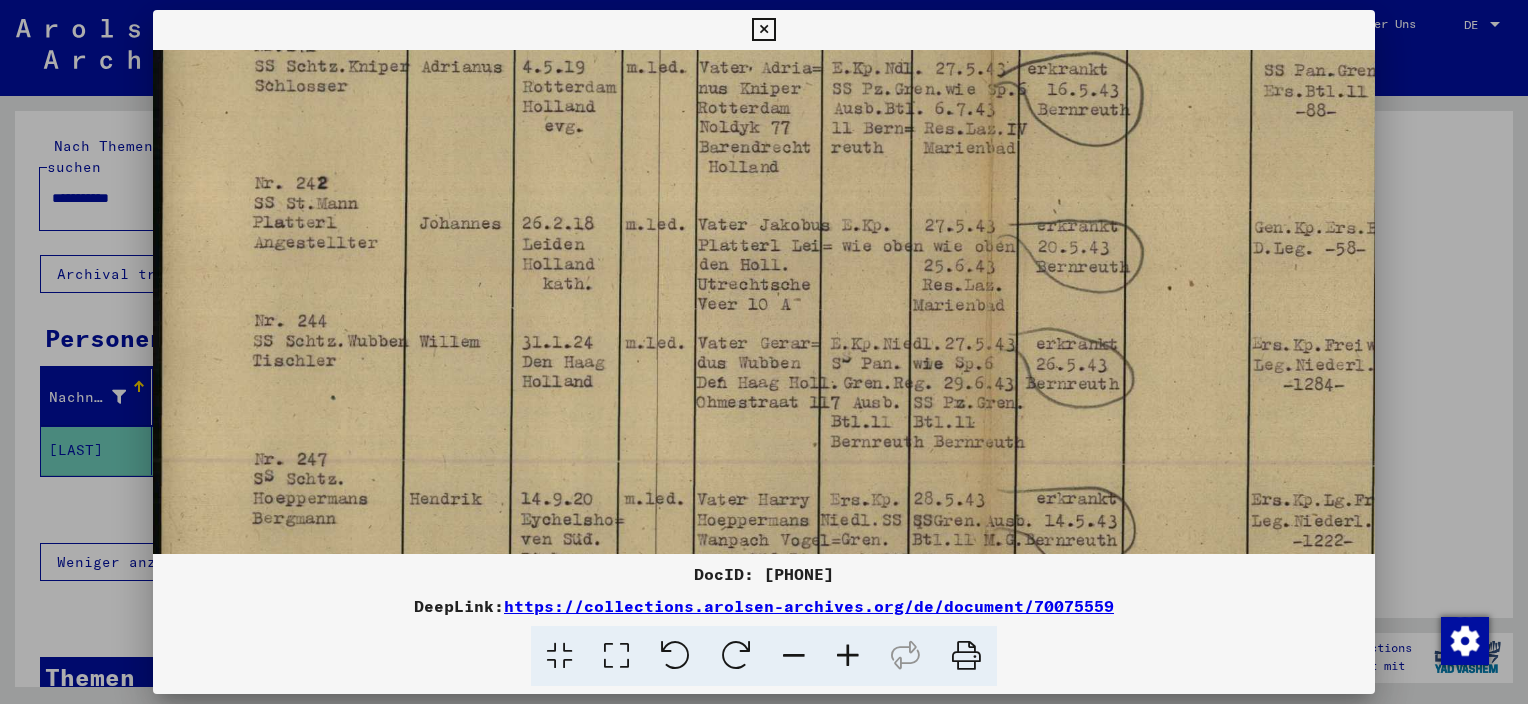 scroll, scrollTop: 277, scrollLeft: 0, axis: vertical 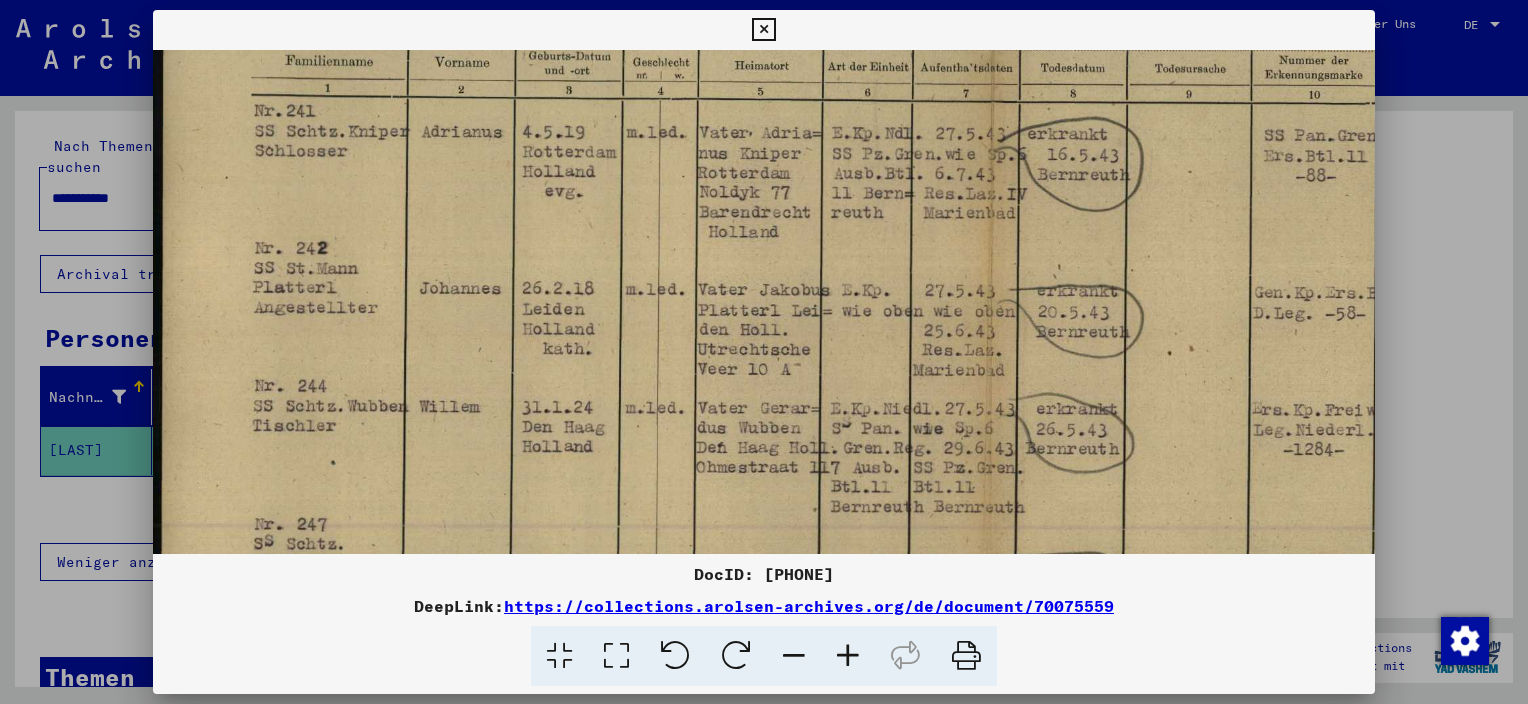 drag, startPoint x: 691, startPoint y: 219, endPoint x: 700, endPoint y: 556, distance: 337.12015 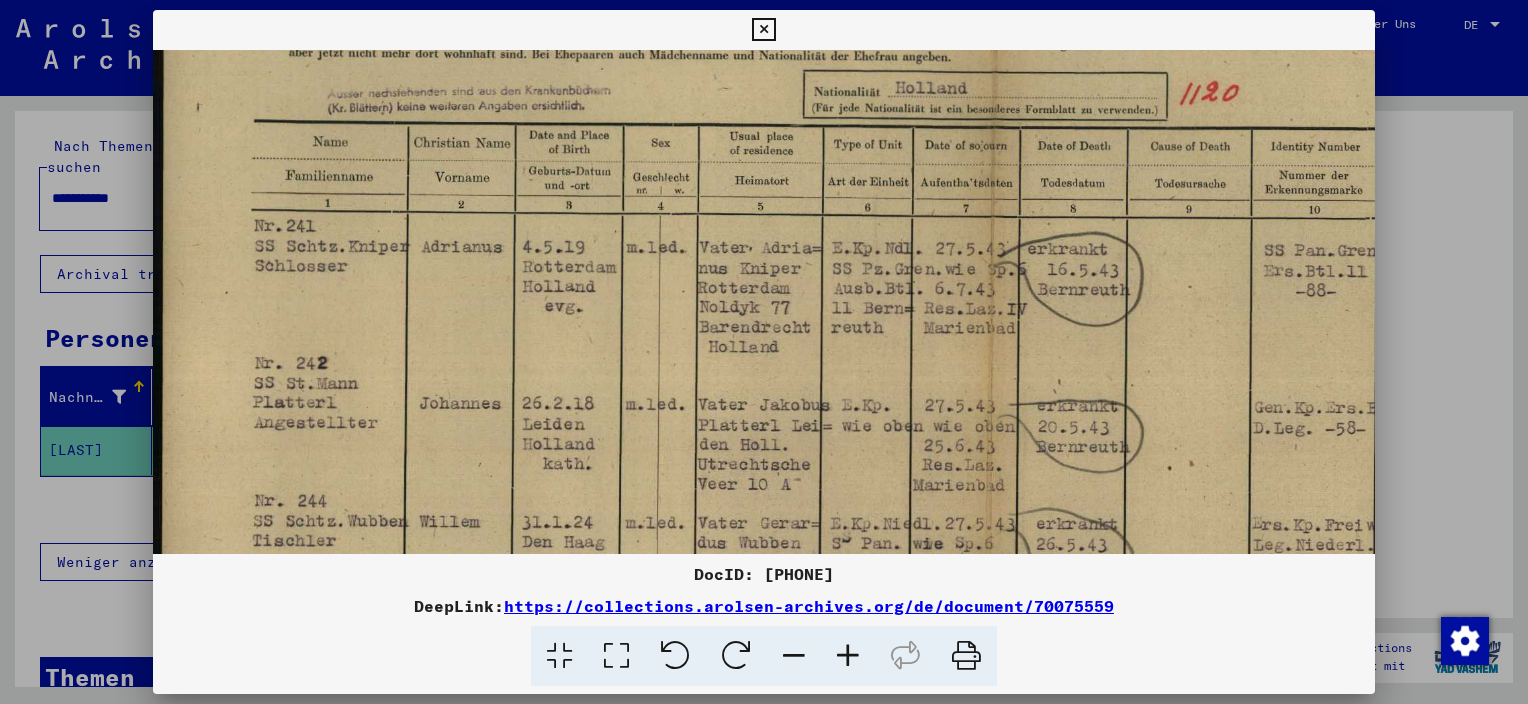 scroll, scrollTop: 156, scrollLeft: 0, axis: vertical 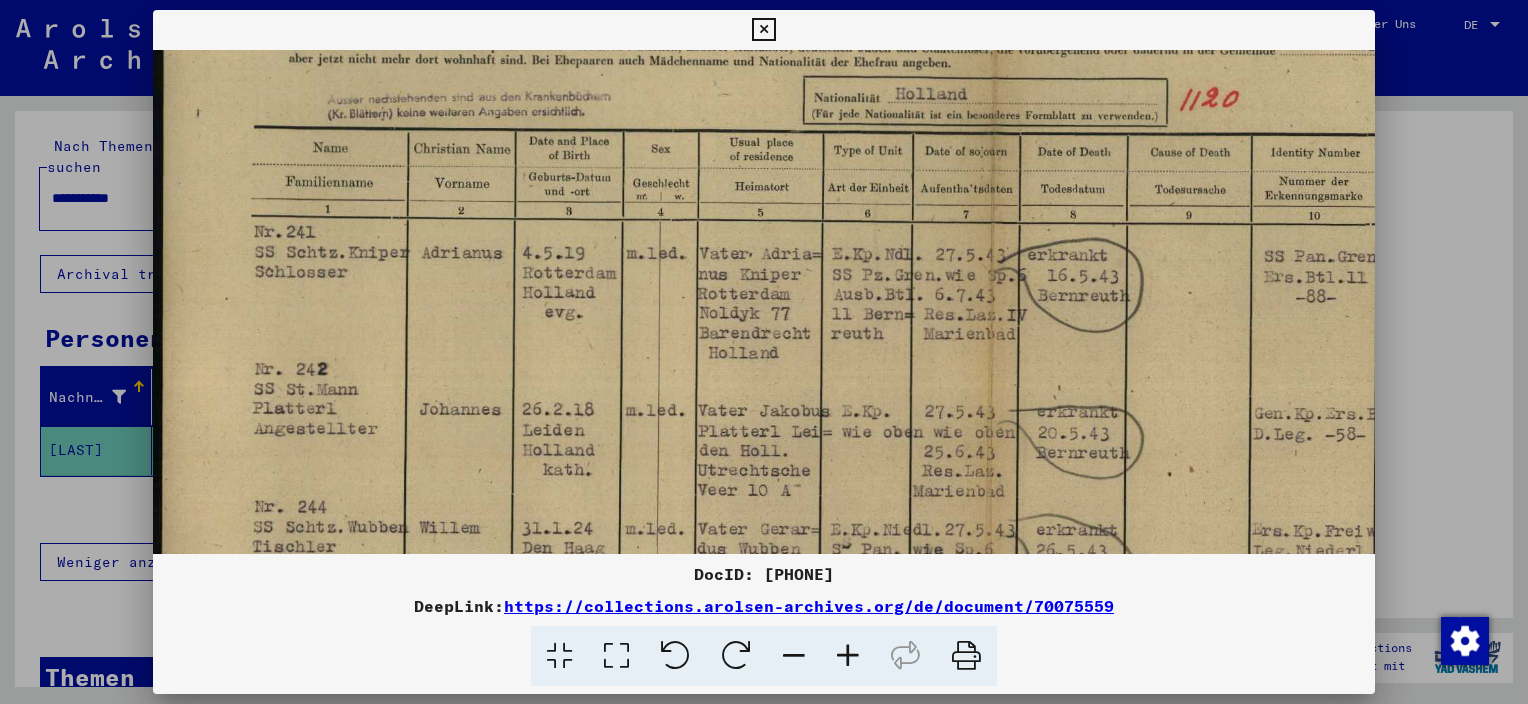 drag, startPoint x: 697, startPoint y: 237, endPoint x: 698, endPoint y: 360, distance: 123.00407 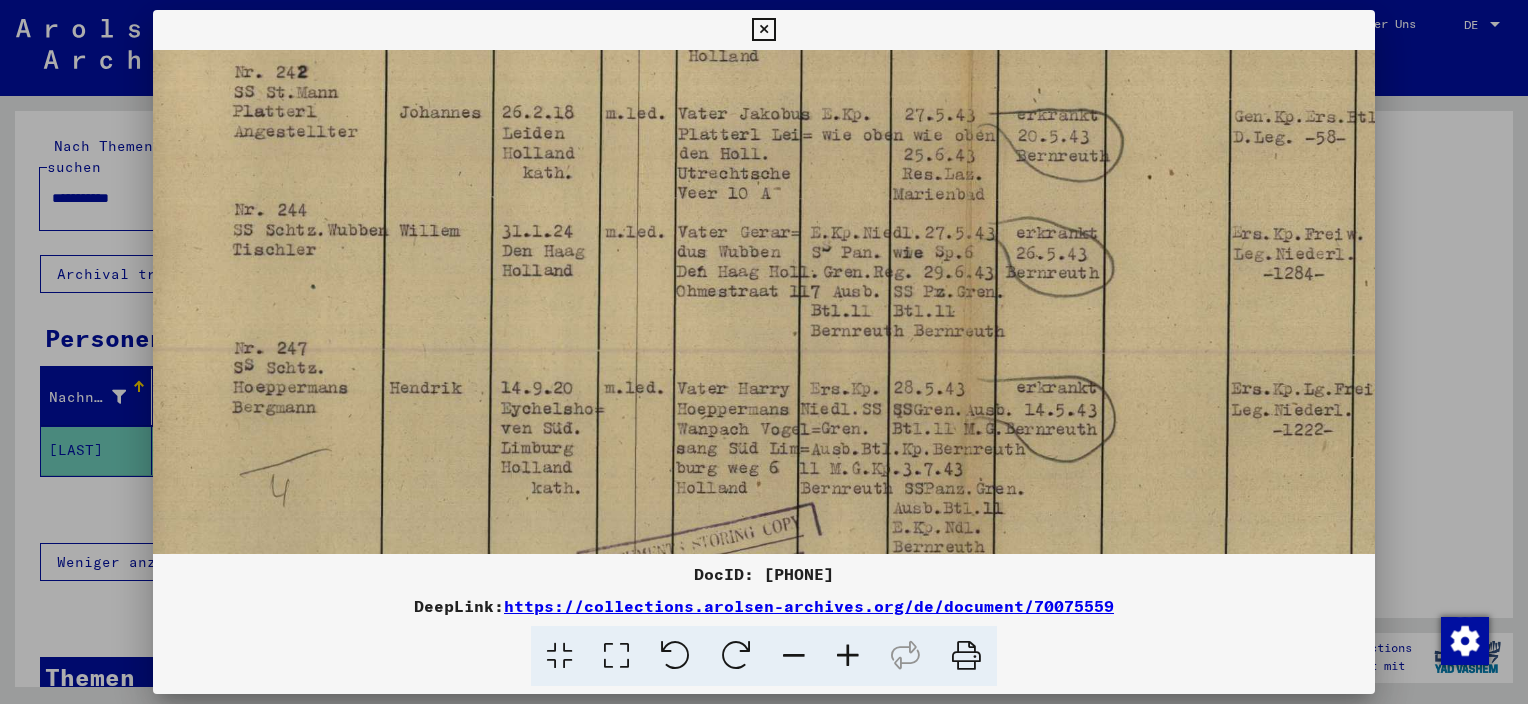 scroll, scrollTop: 497, scrollLeft: 4, axis: both 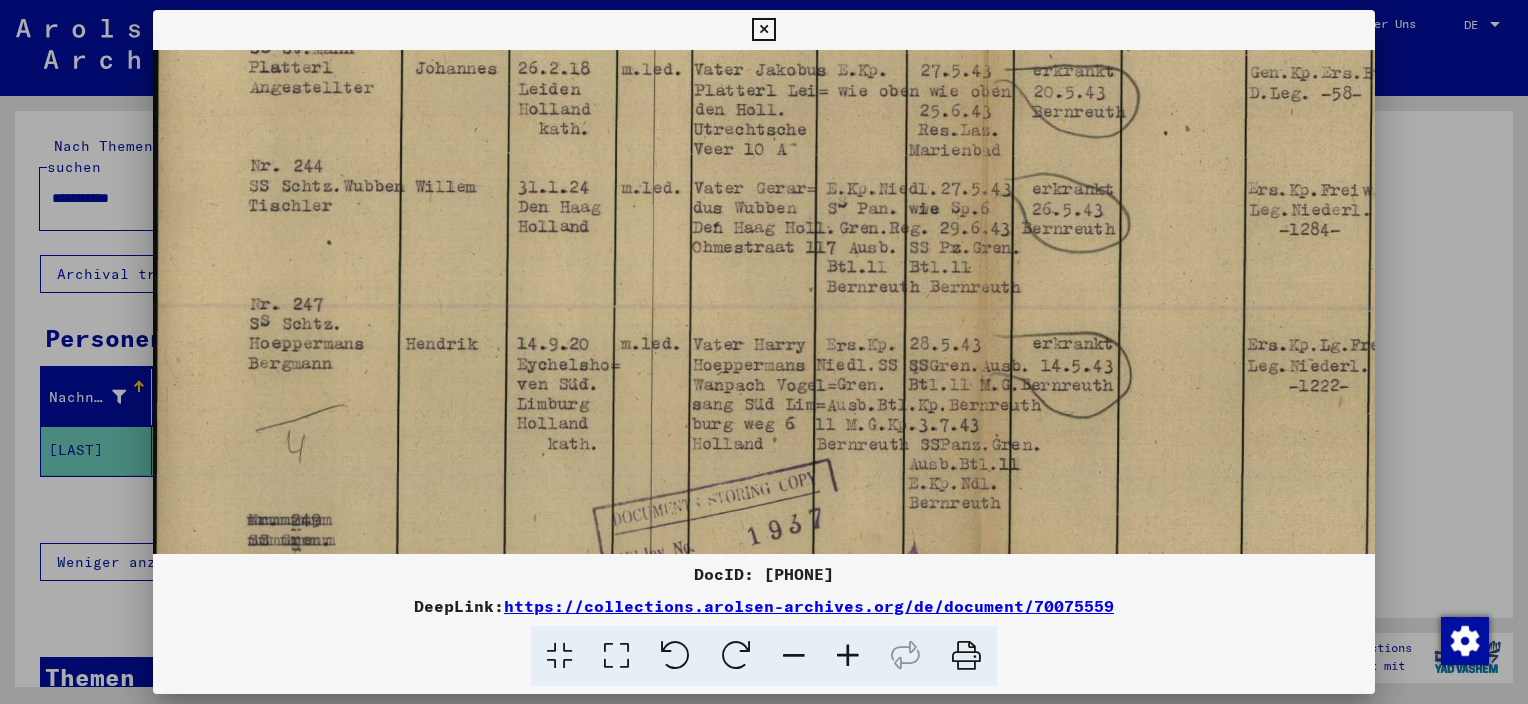 drag, startPoint x: 712, startPoint y: 452, endPoint x: 709, endPoint y: 113, distance: 339.01328 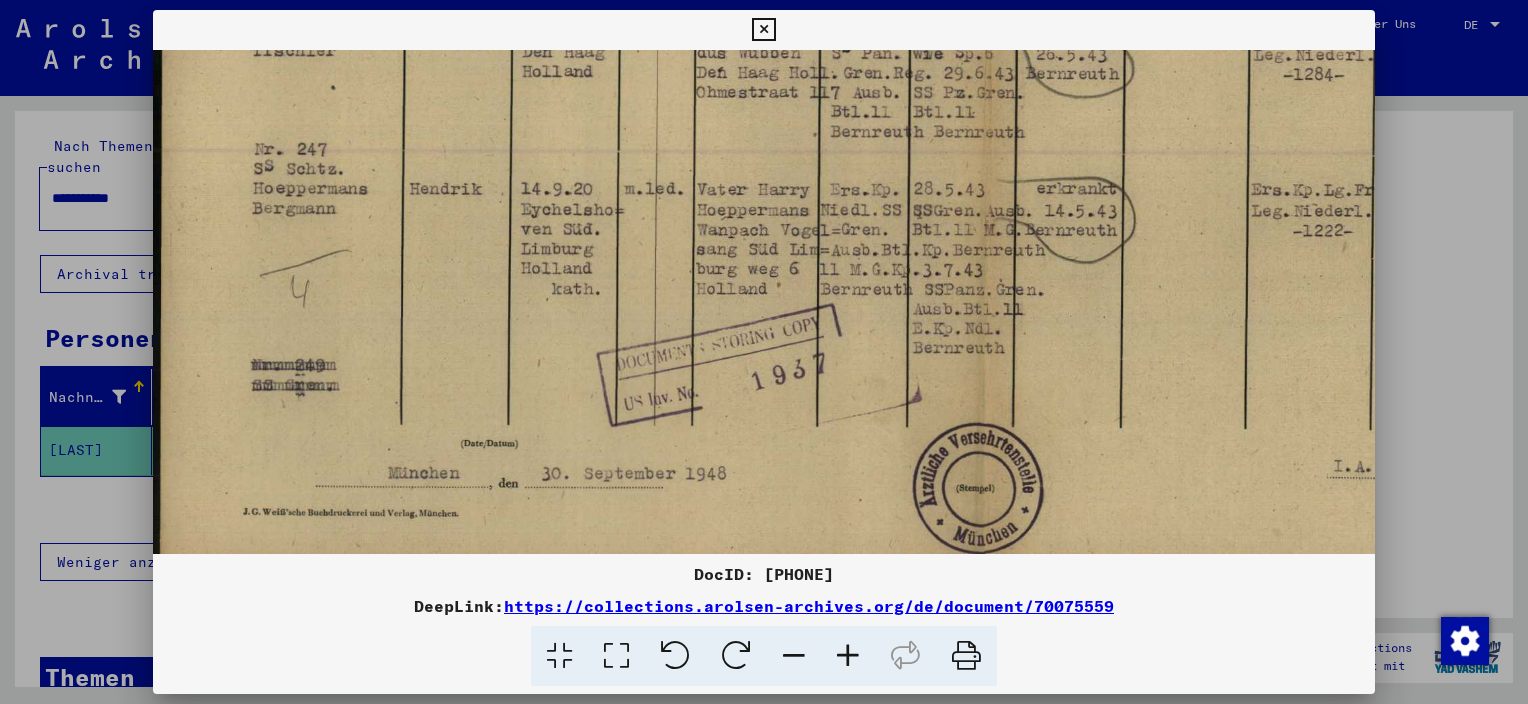 scroll, scrollTop: 663, scrollLeft: 0, axis: vertical 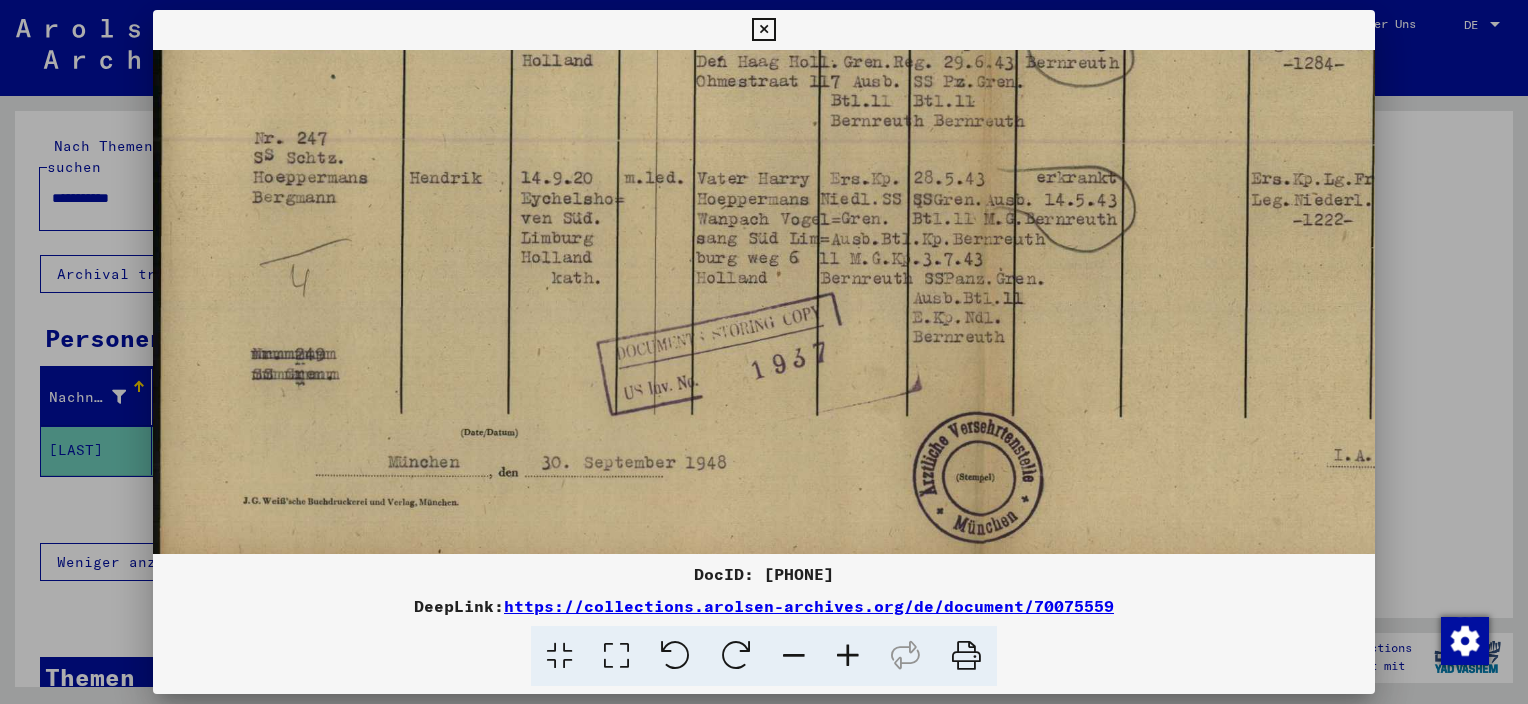 drag, startPoint x: 748, startPoint y: 388, endPoint x: 752, endPoint y: 290, distance: 98.0816 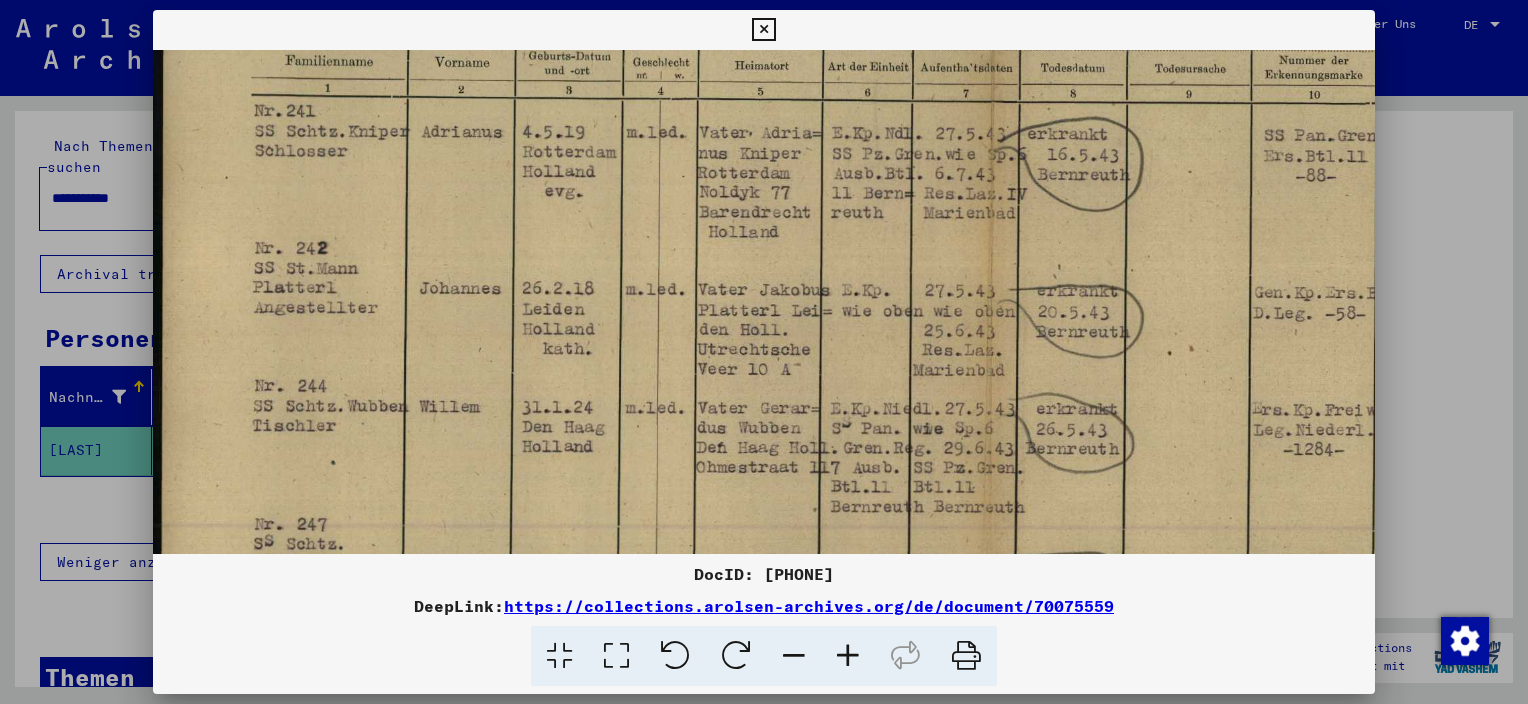 drag, startPoint x: 904, startPoint y: 161, endPoint x: 909, endPoint y: 548, distance: 387.0323 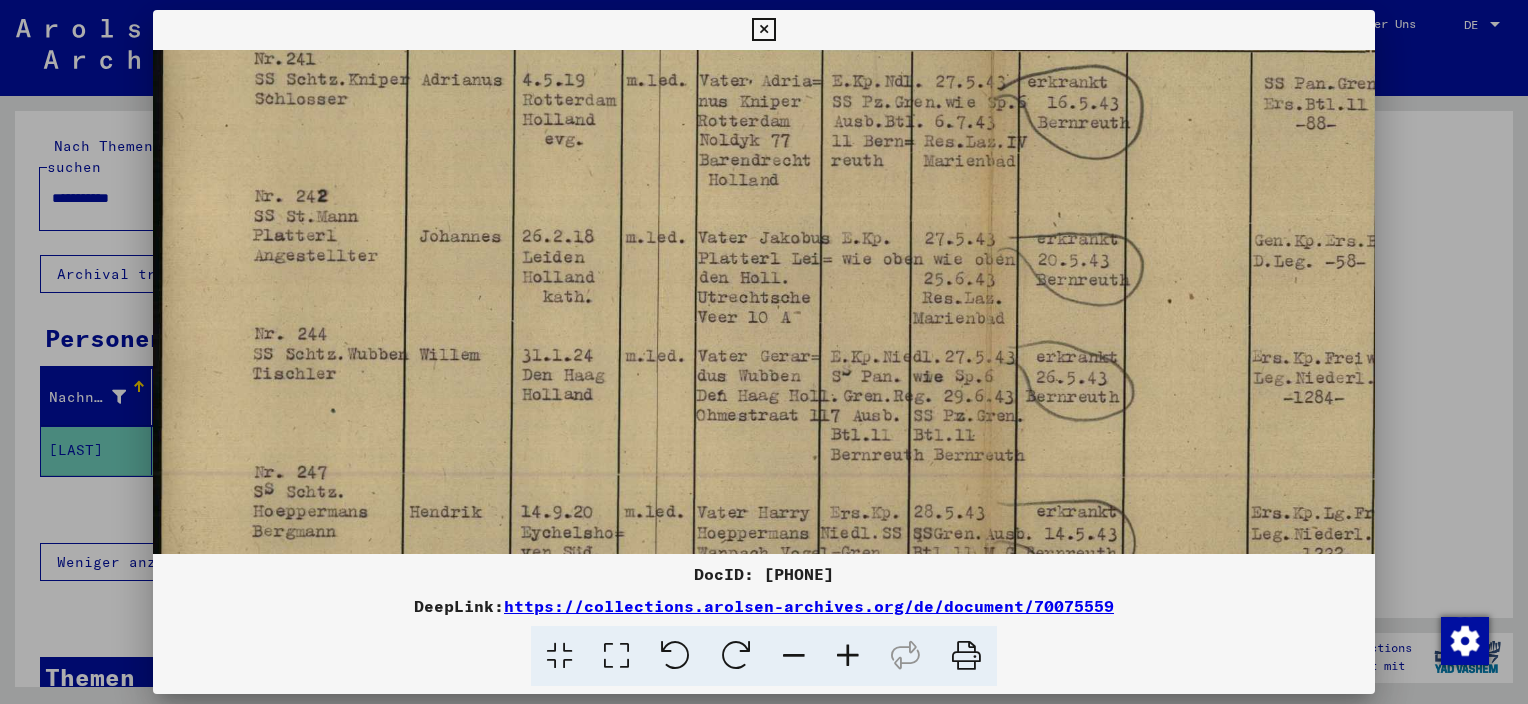 scroll, scrollTop: 372, scrollLeft: 0, axis: vertical 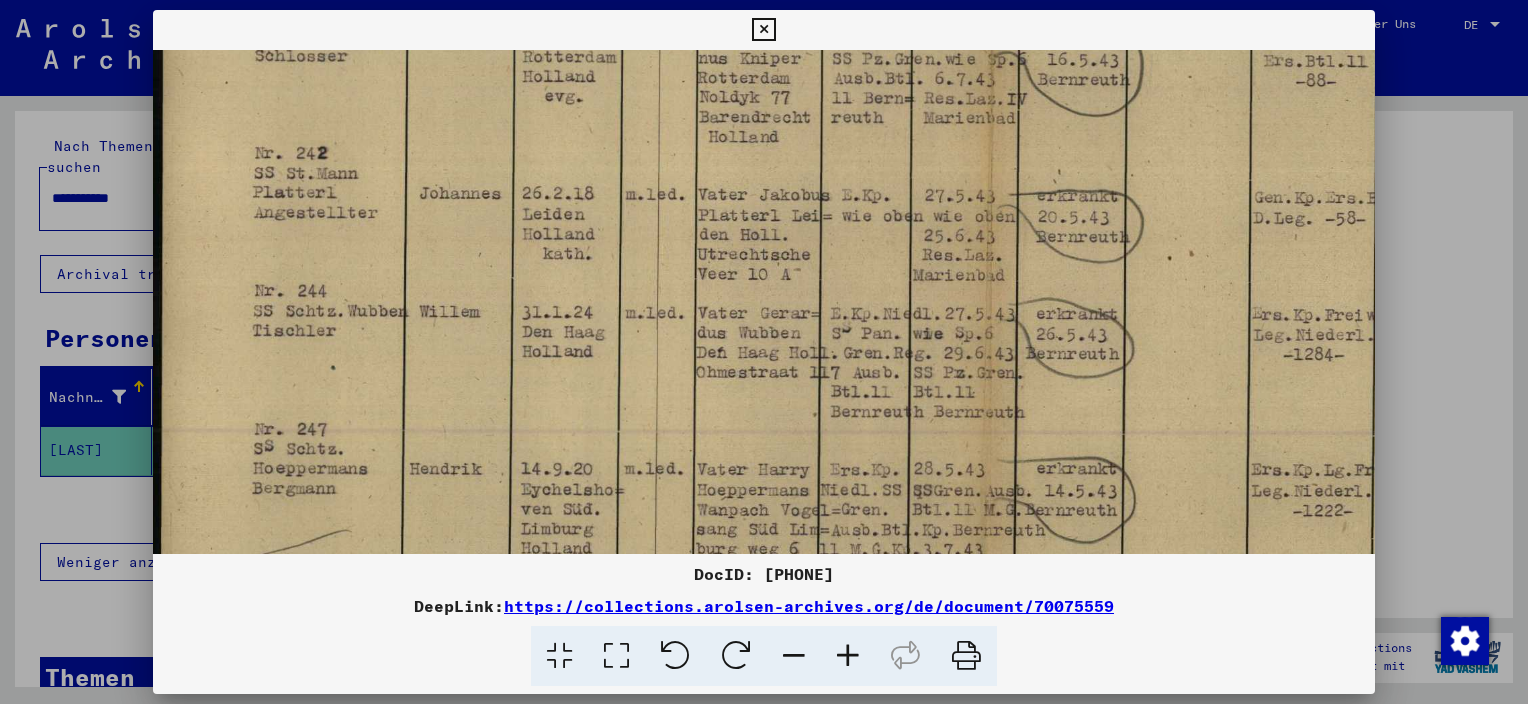 drag, startPoint x: 904, startPoint y: 243, endPoint x: 916, endPoint y: 156, distance: 87.823685 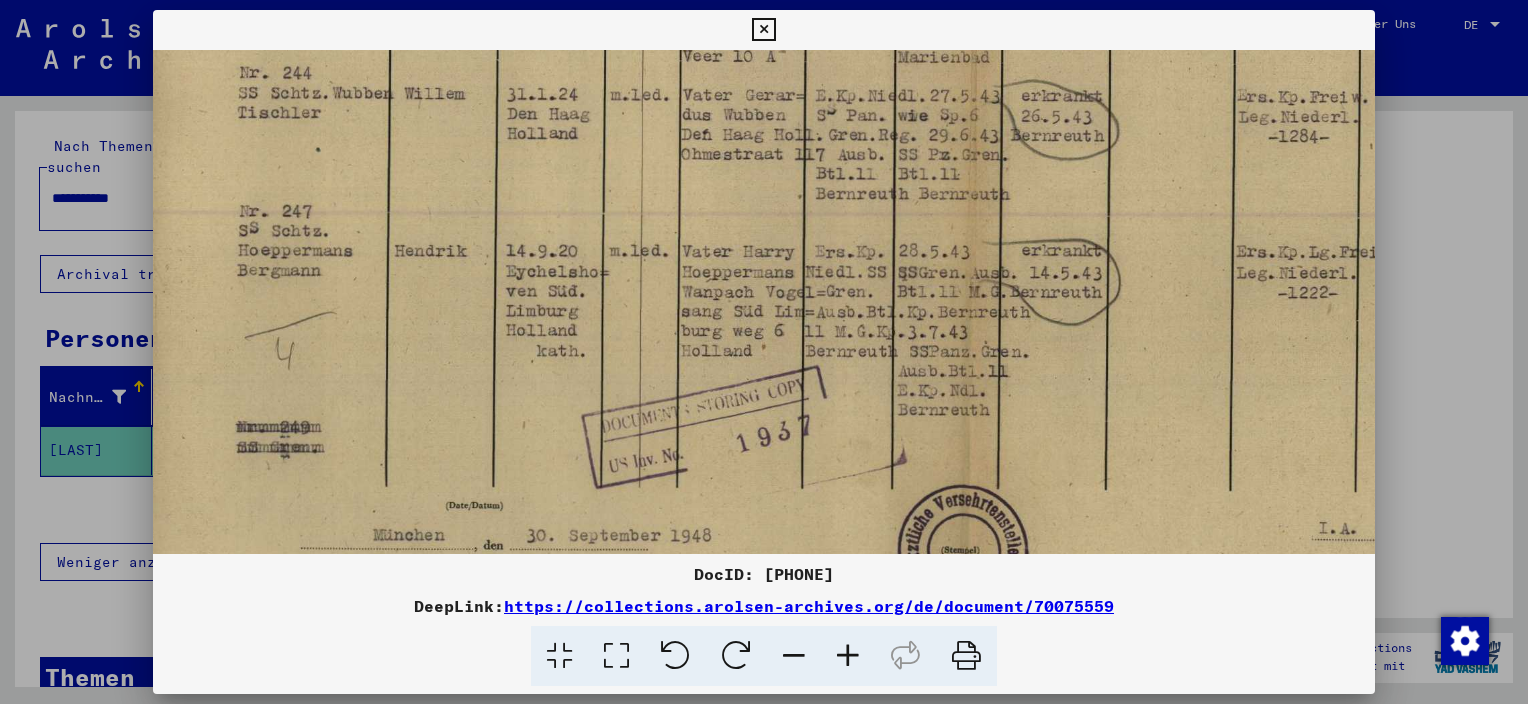 scroll, scrollTop: 618, scrollLeft: 14, axis: both 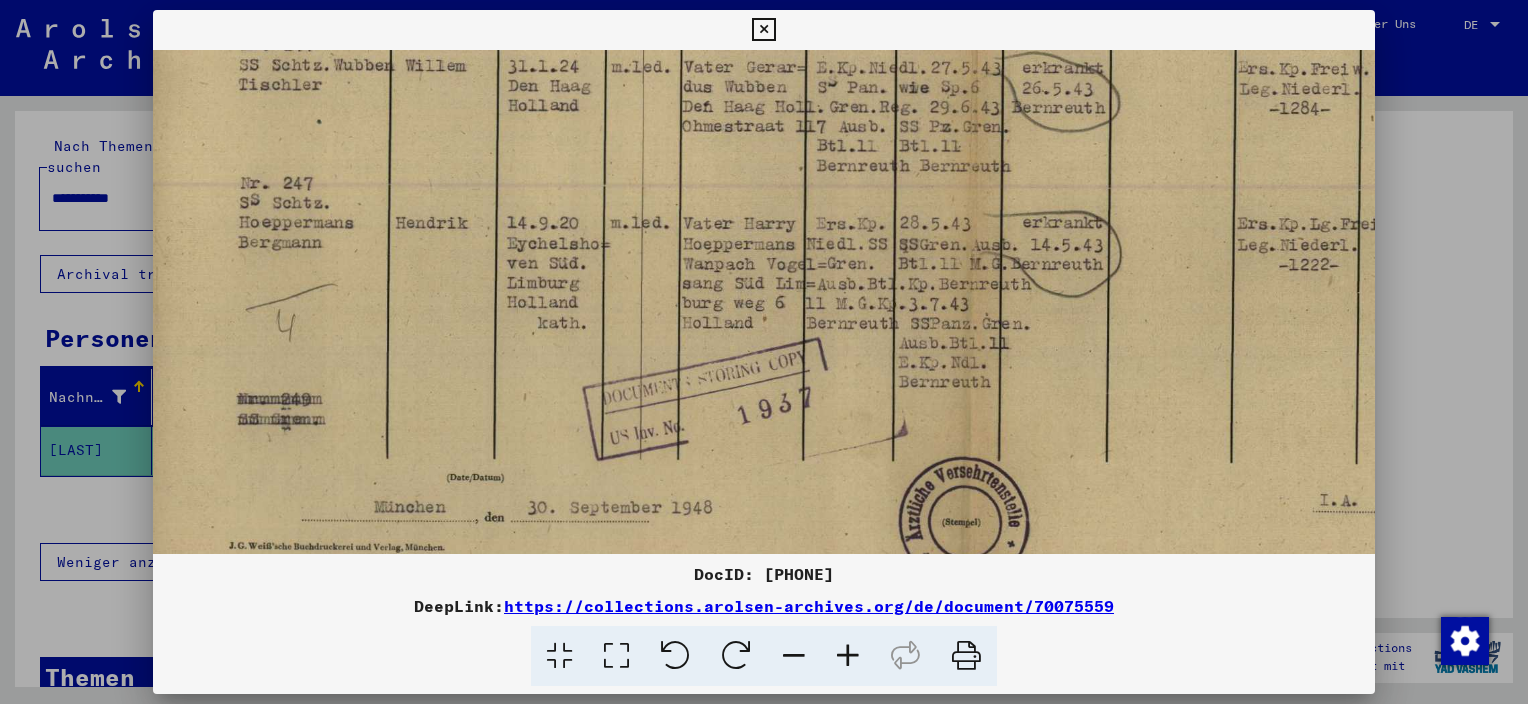 drag, startPoint x: 923, startPoint y: 470, endPoint x: 909, endPoint y: 224, distance: 246.39806 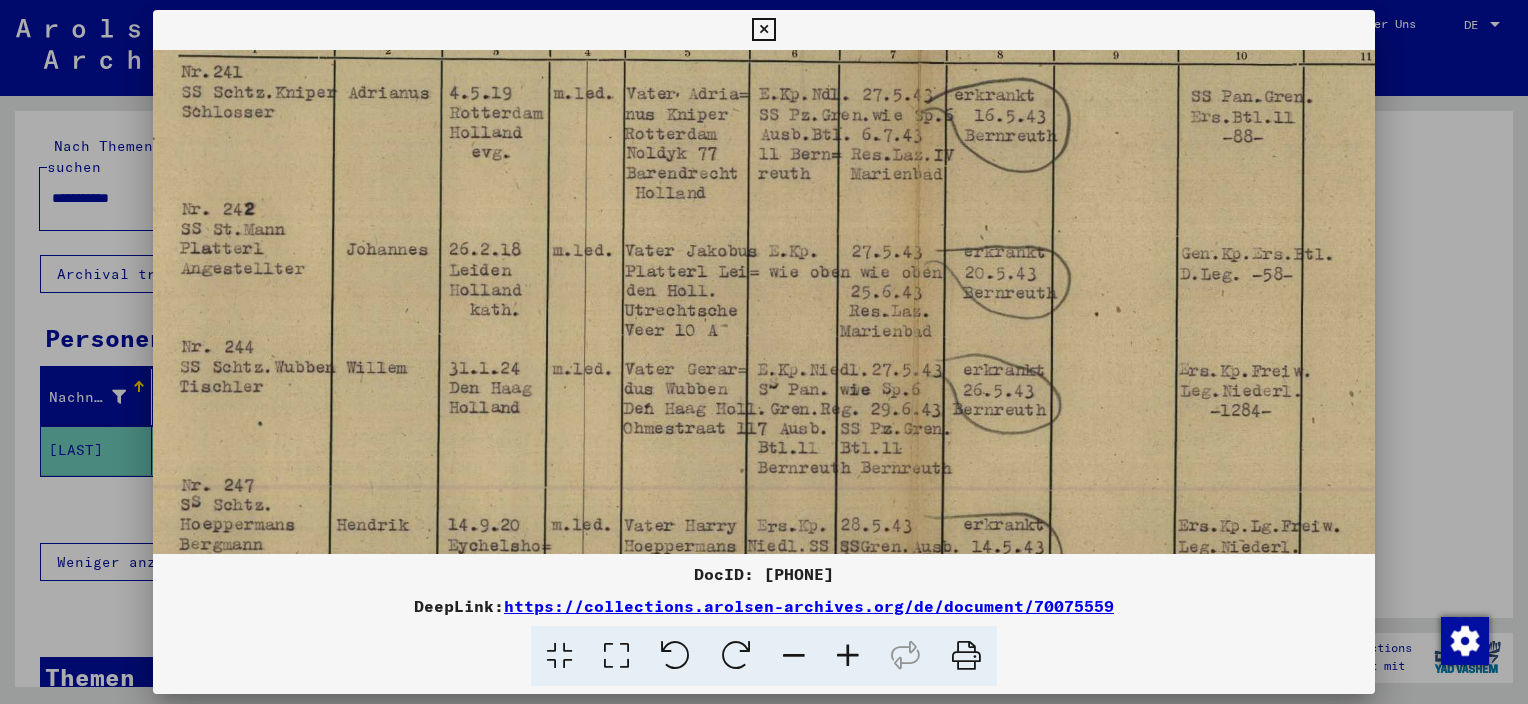 scroll, scrollTop: 295, scrollLeft: 76, axis: both 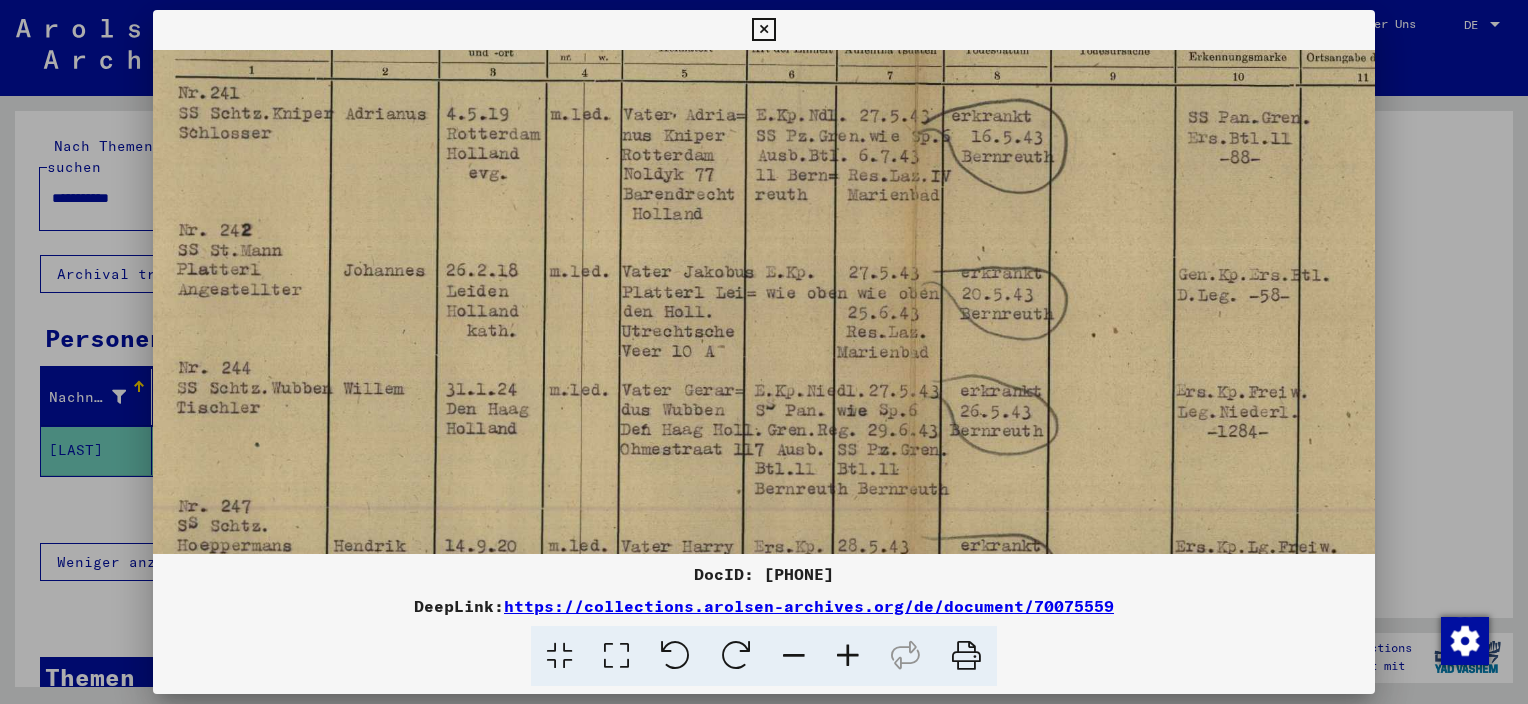 drag, startPoint x: 993, startPoint y: 238, endPoint x: 932, endPoint y: 564, distance: 331.65796 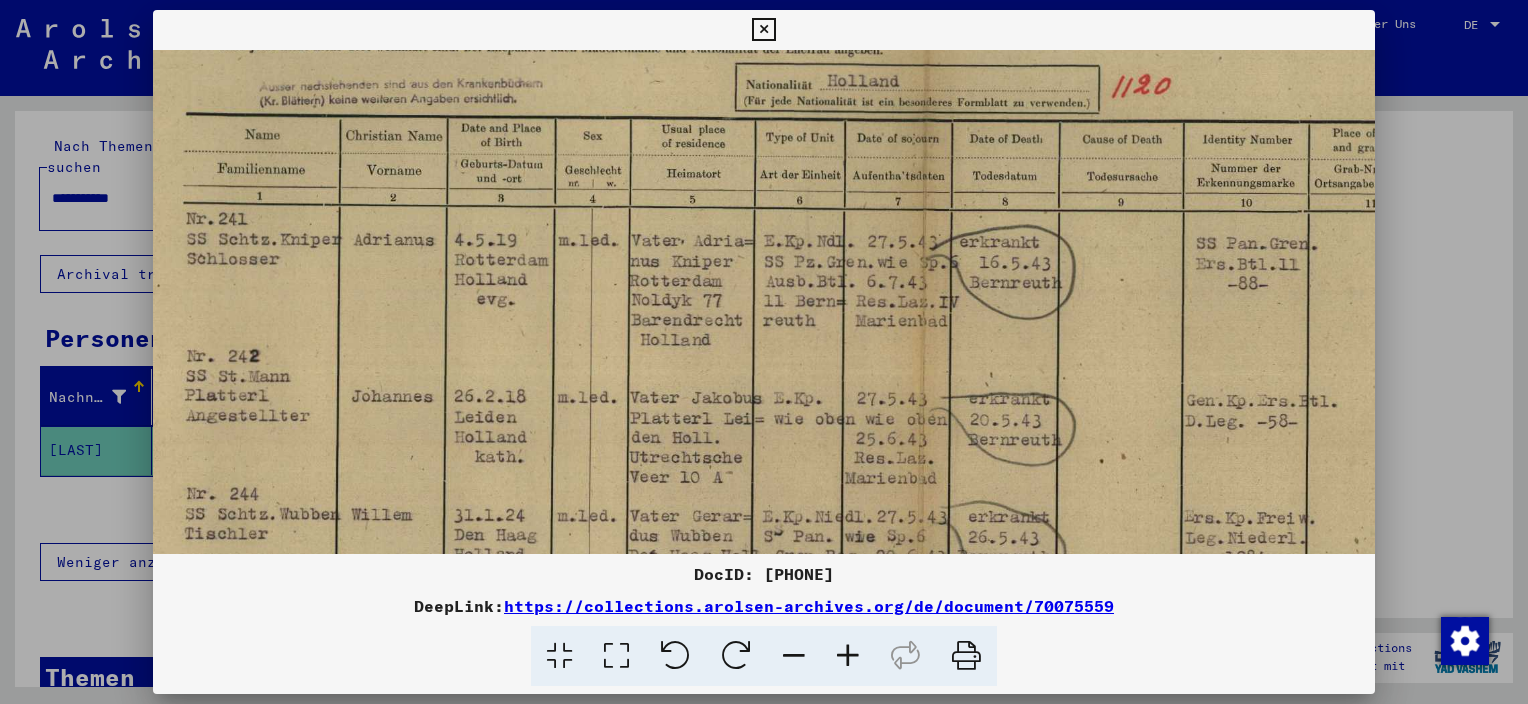 scroll, scrollTop: 151, scrollLeft: 68, axis: both 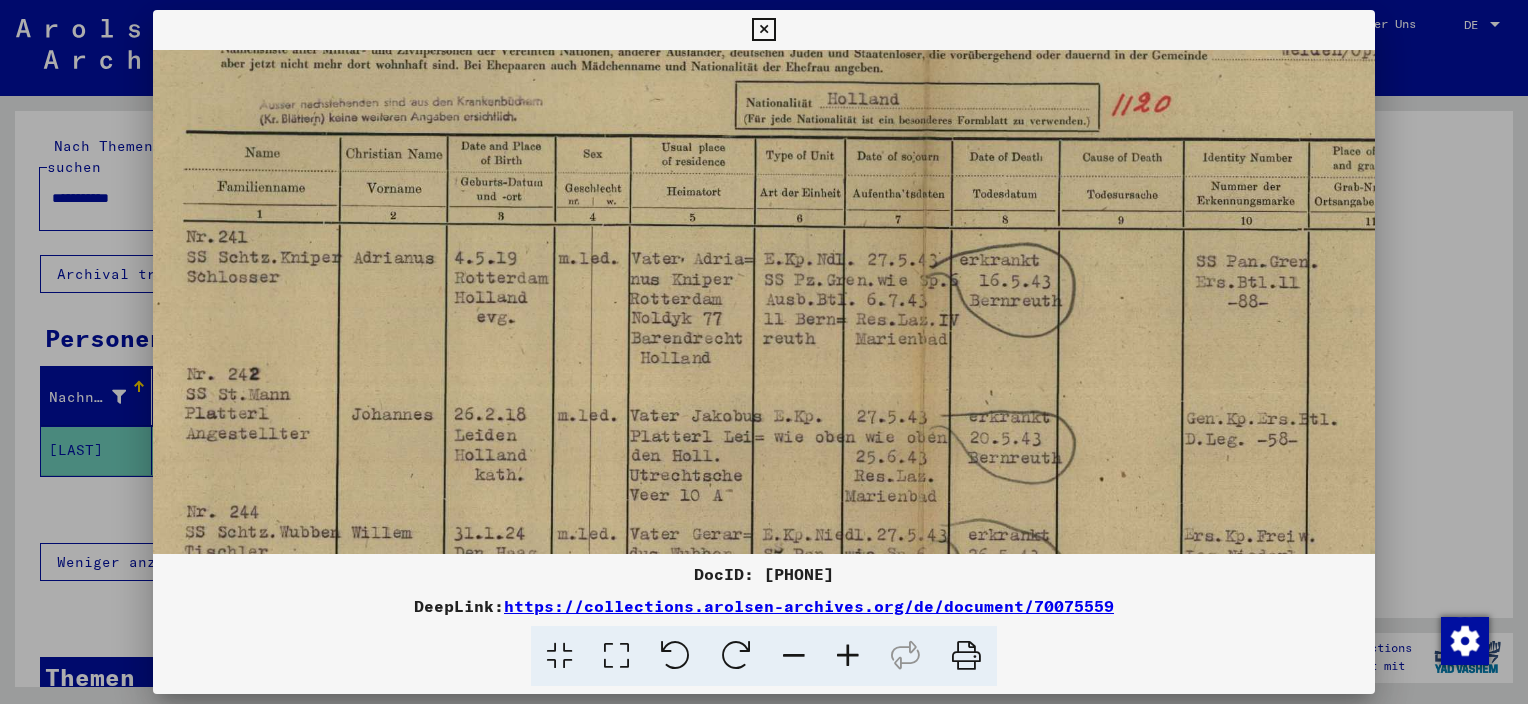 drag, startPoint x: 979, startPoint y: 161, endPoint x: 988, endPoint y: 306, distance: 145.27904 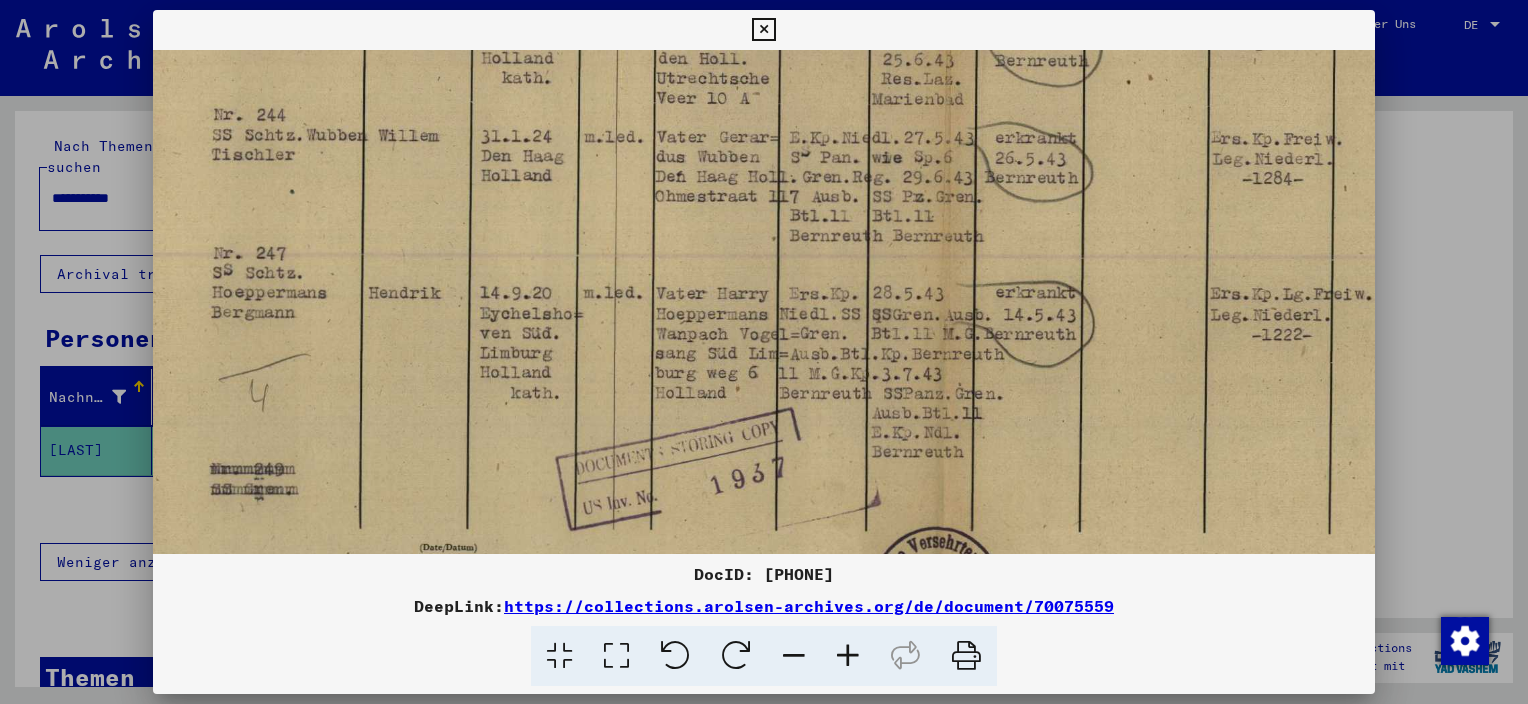 drag, startPoint x: 928, startPoint y: 461, endPoint x: 960, endPoint y: 68, distance: 394.30066 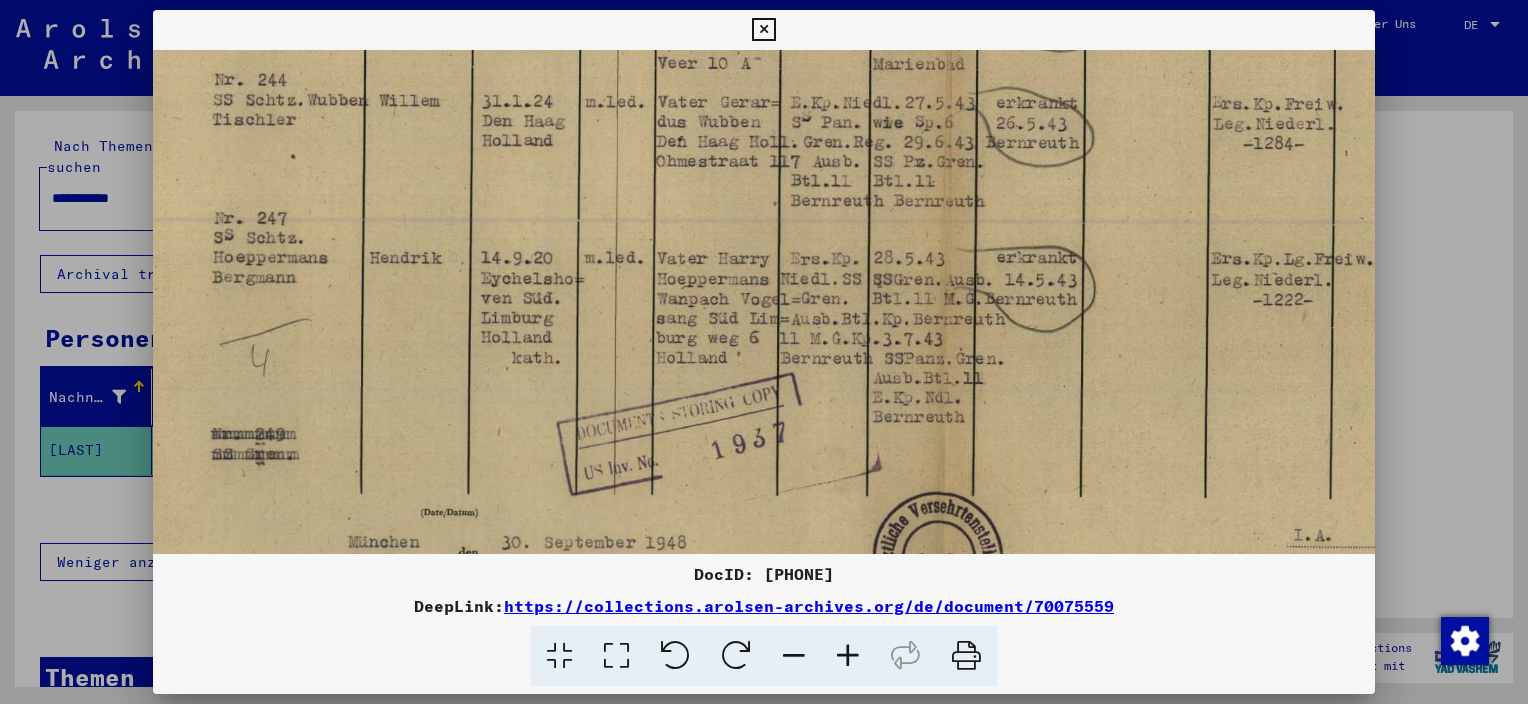 scroll, scrollTop: 652, scrollLeft: 40, axis: both 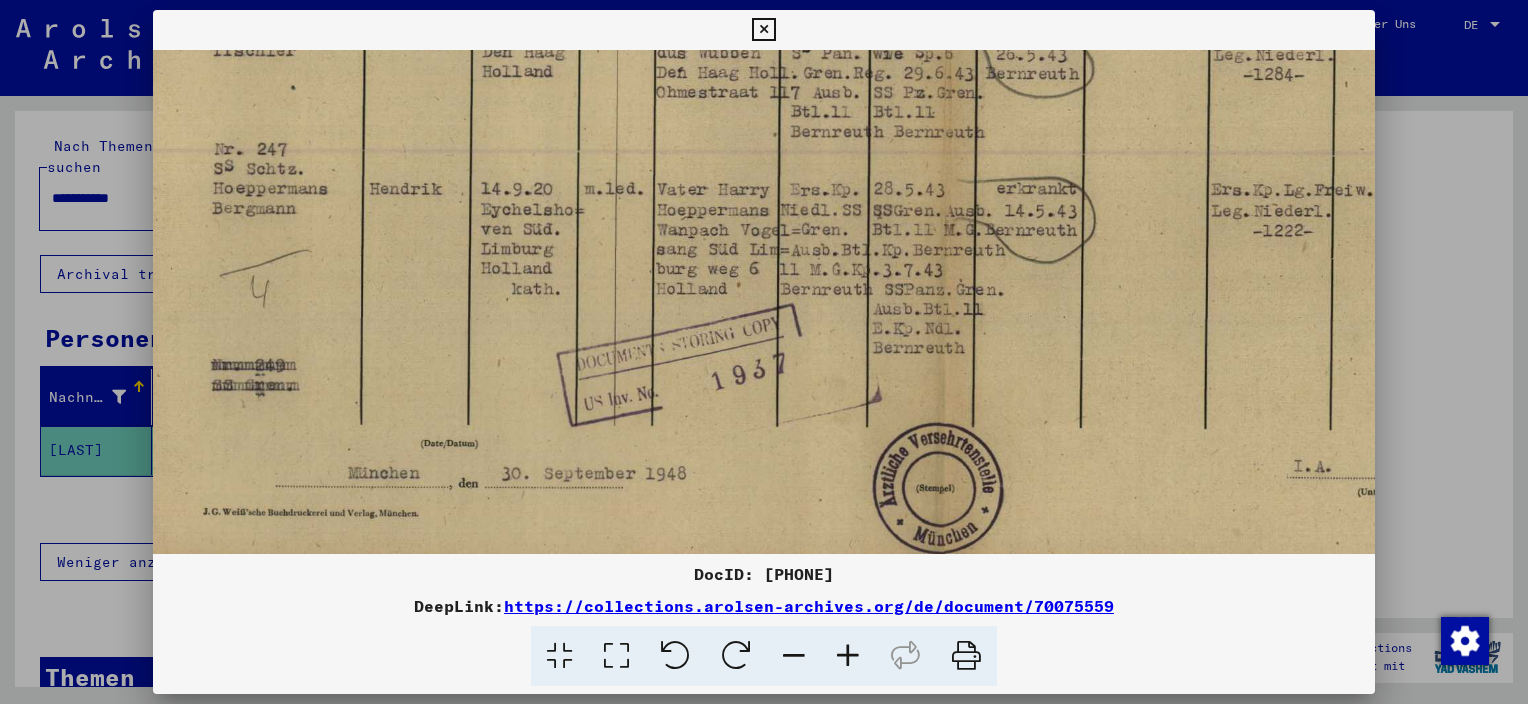 drag, startPoint x: 931, startPoint y: 438, endPoint x: 933, endPoint y: 336, distance: 102.01961 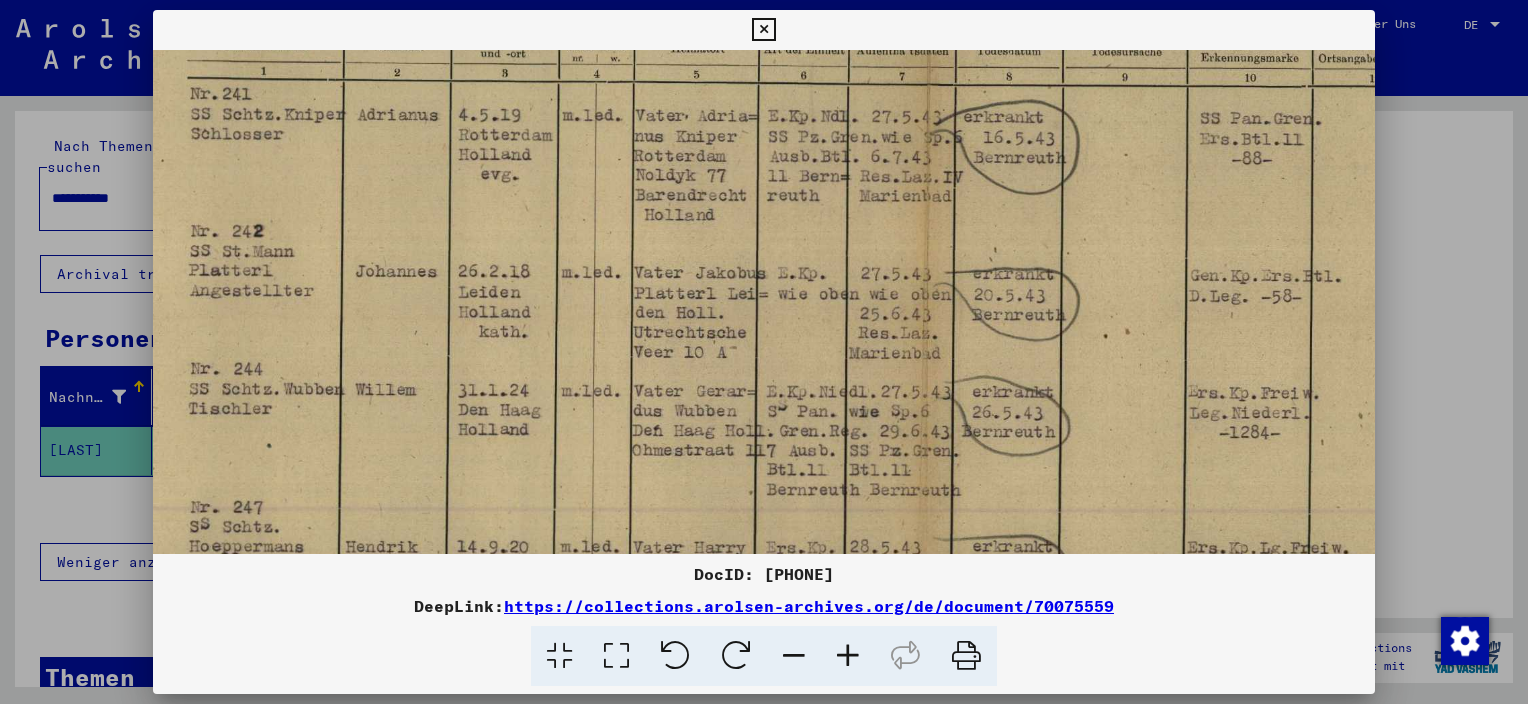 drag, startPoint x: 1061, startPoint y: 179, endPoint x: 1037, endPoint y: 542, distance: 363.7925 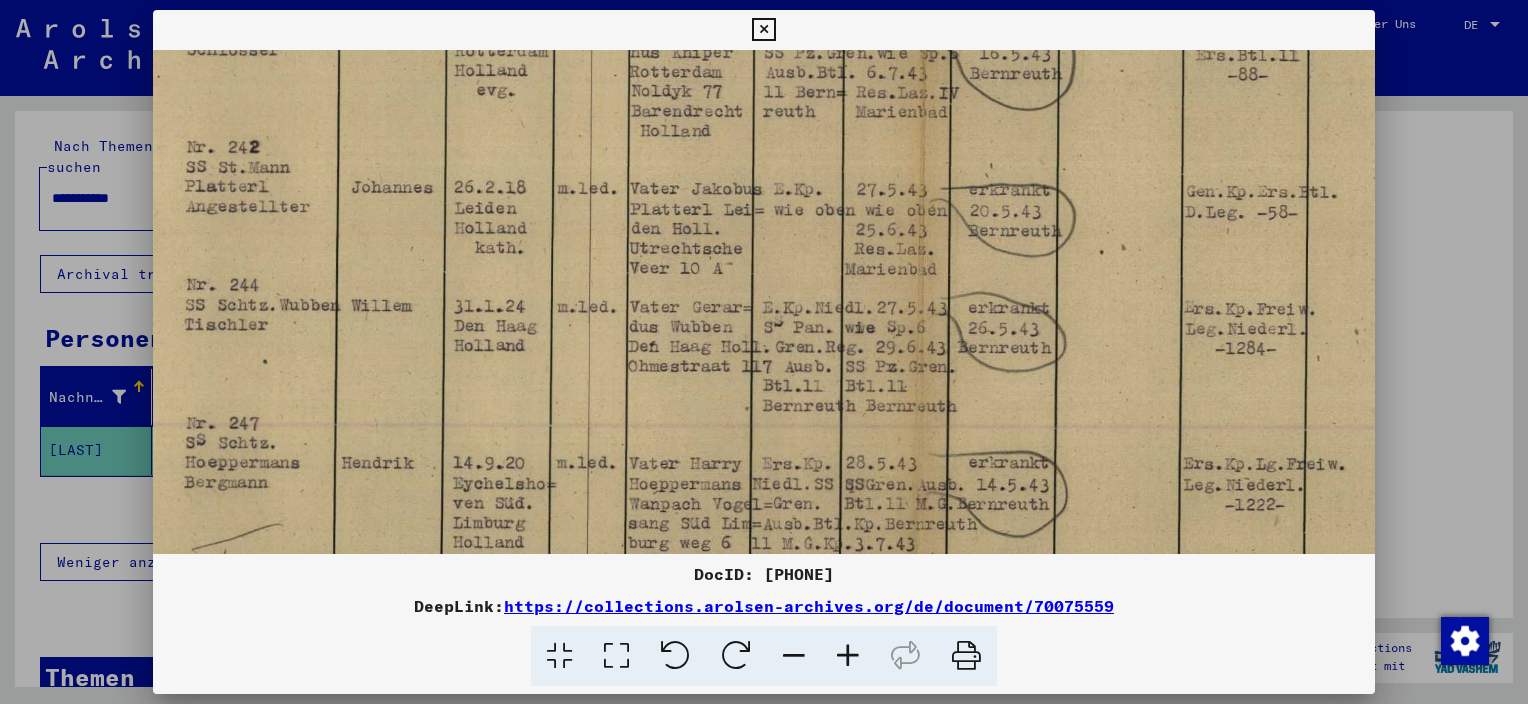 scroll, scrollTop: 425, scrollLeft: 60, axis: both 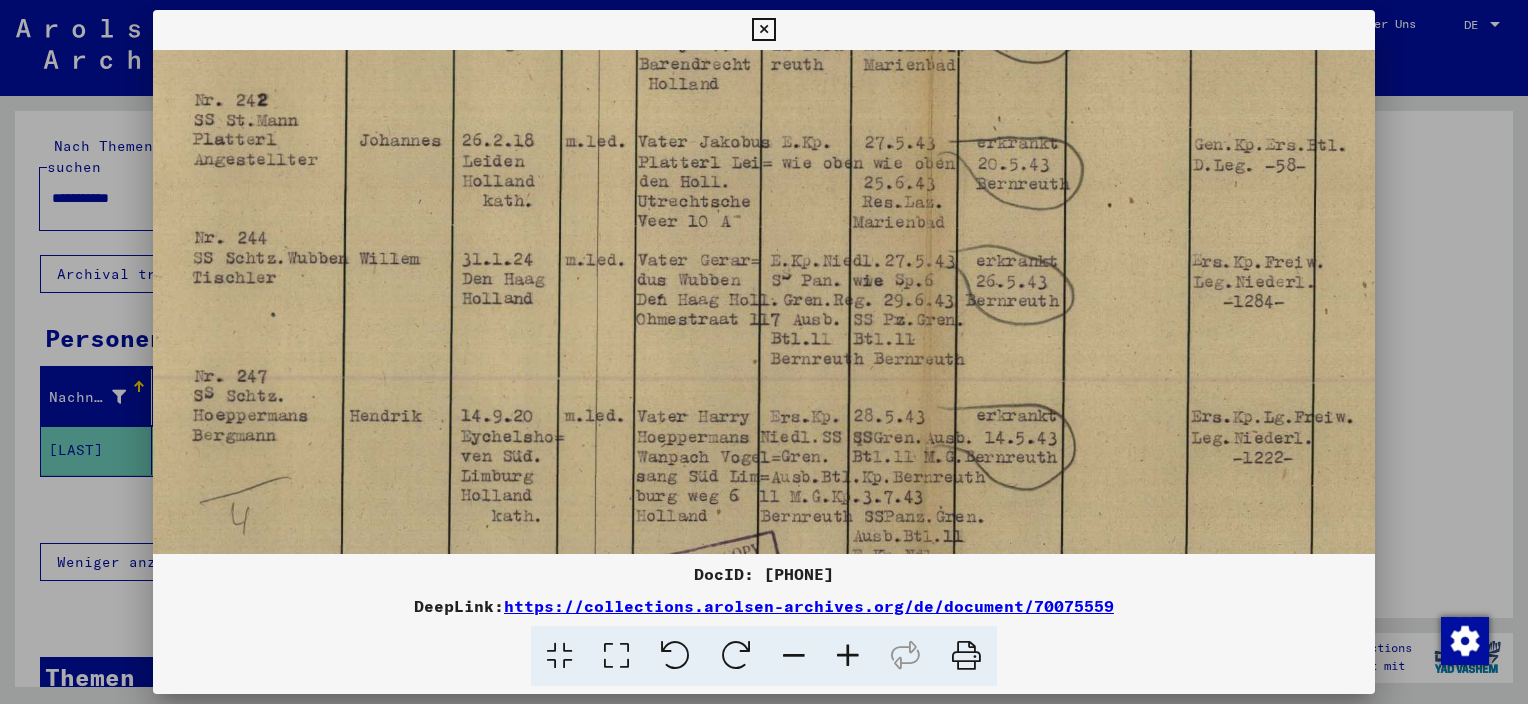 drag, startPoint x: 1028, startPoint y: 216, endPoint x: 1032, endPoint y: 92, distance: 124.0645 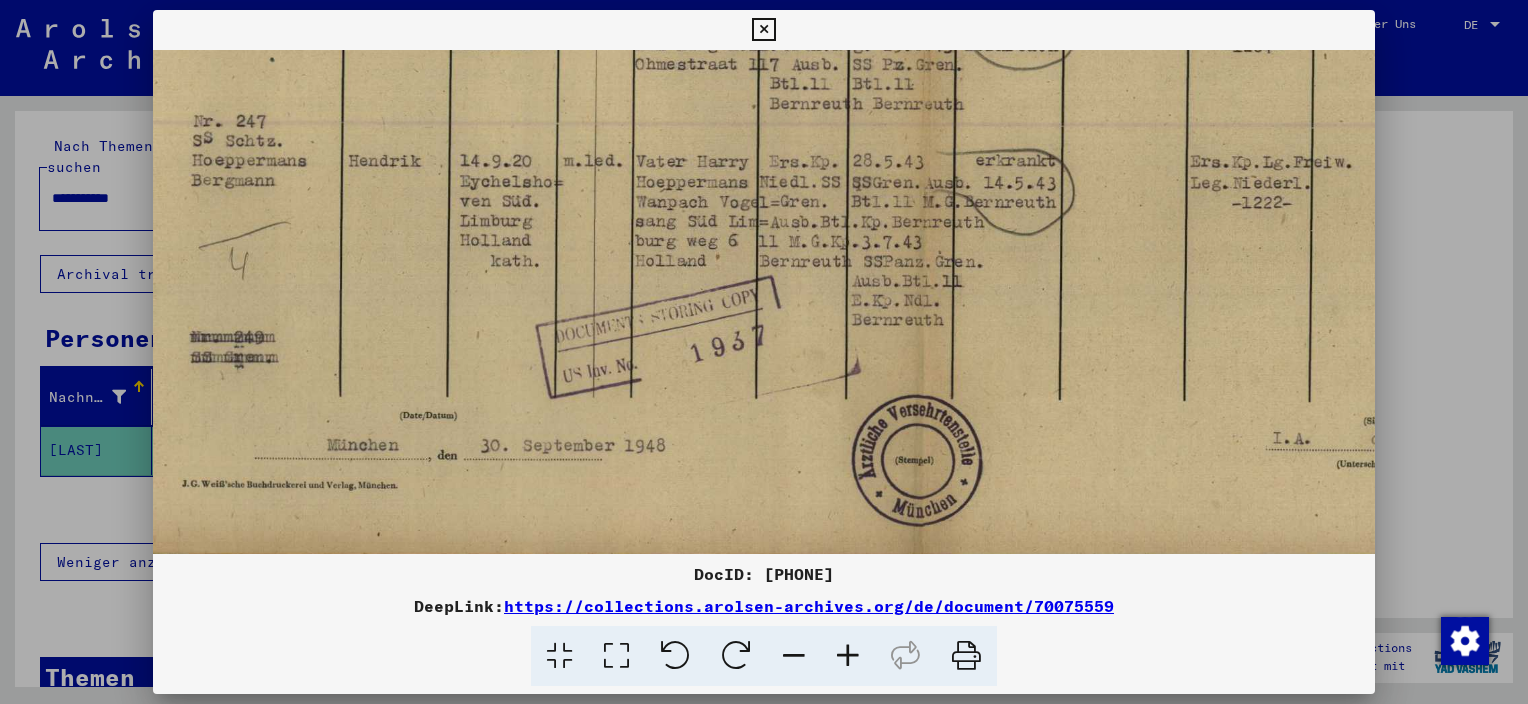 scroll, scrollTop: 700, scrollLeft: 60, axis: both 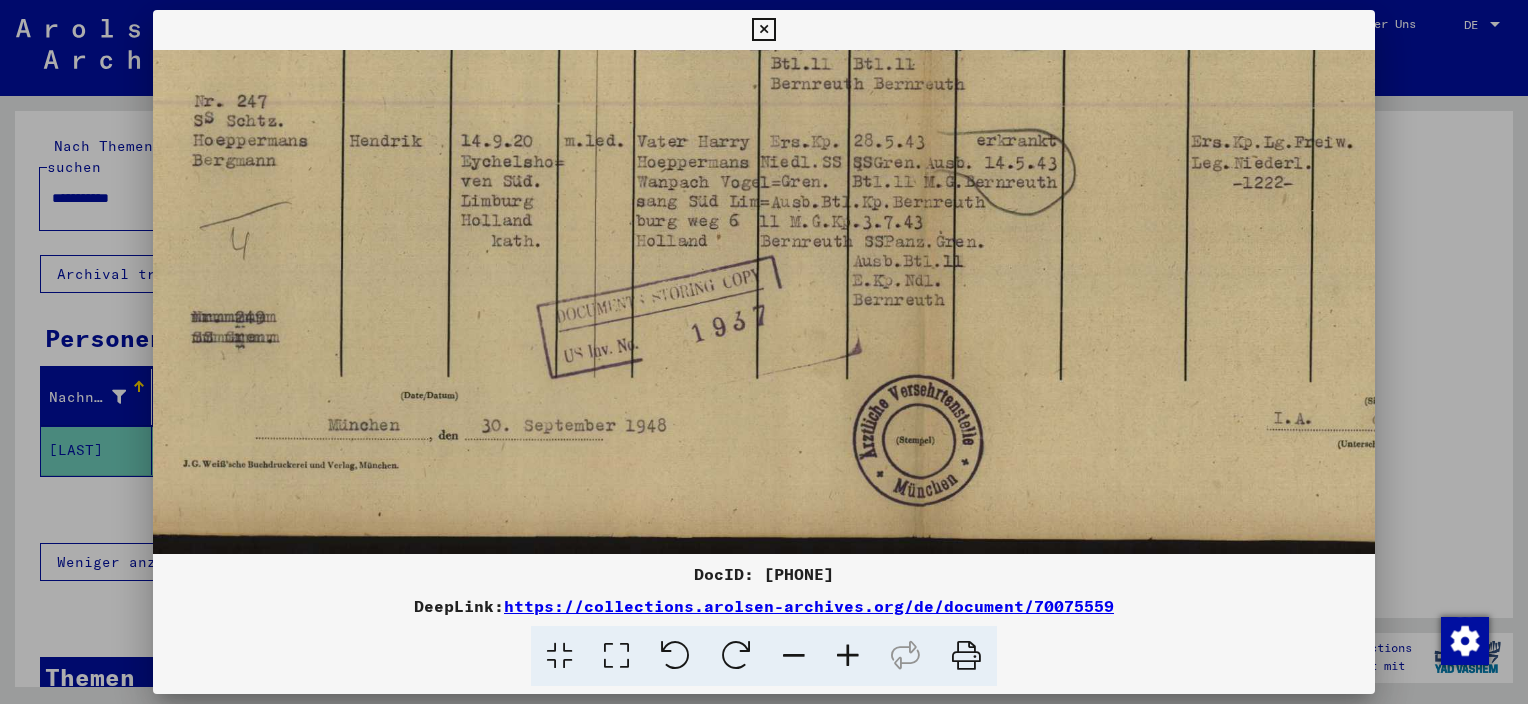 drag, startPoint x: 1022, startPoint y: 508, endPoint x: 1023, endPoint y: 238, distance: 270.00186 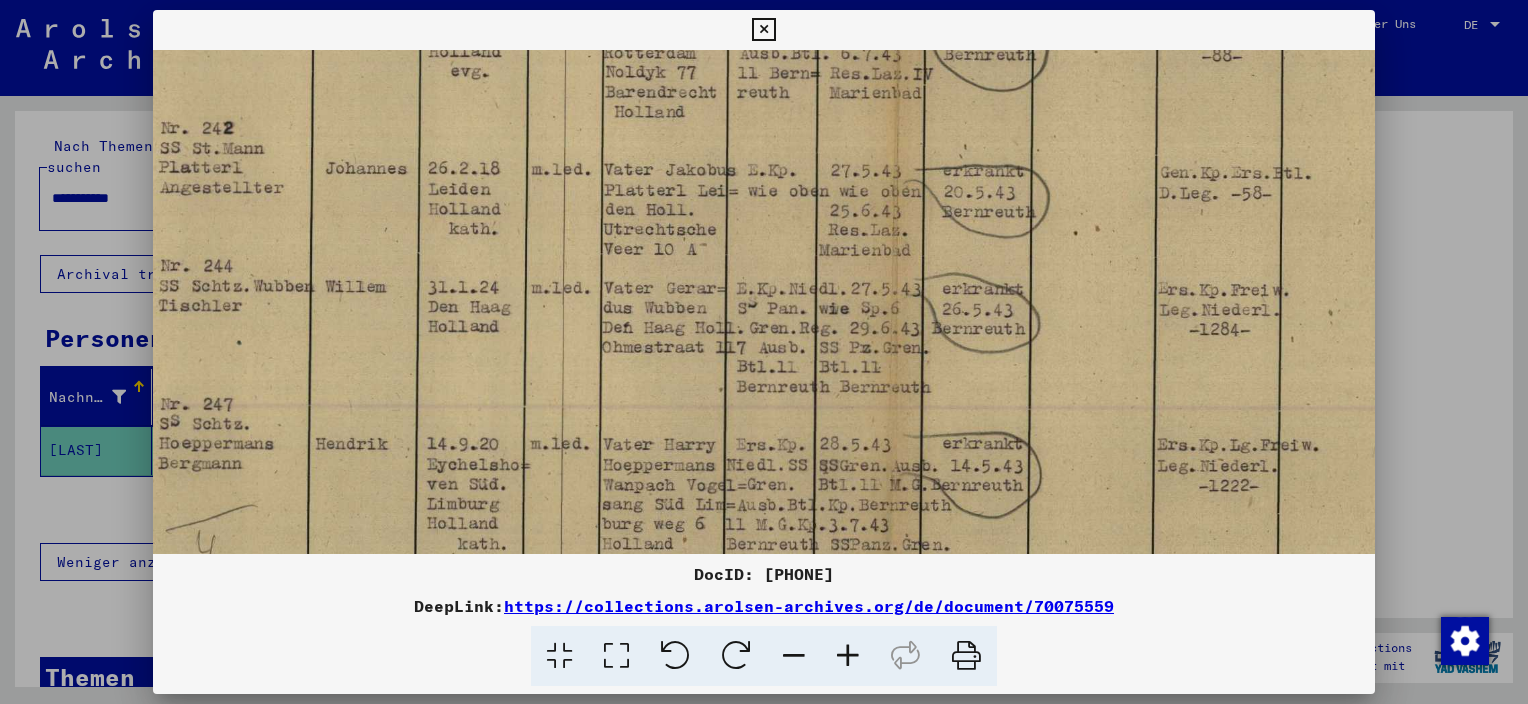drag, startPoint x: 1268, startPoint y: 224, endPoint x: 1236, endPoint y: 531, distance: 308.66324 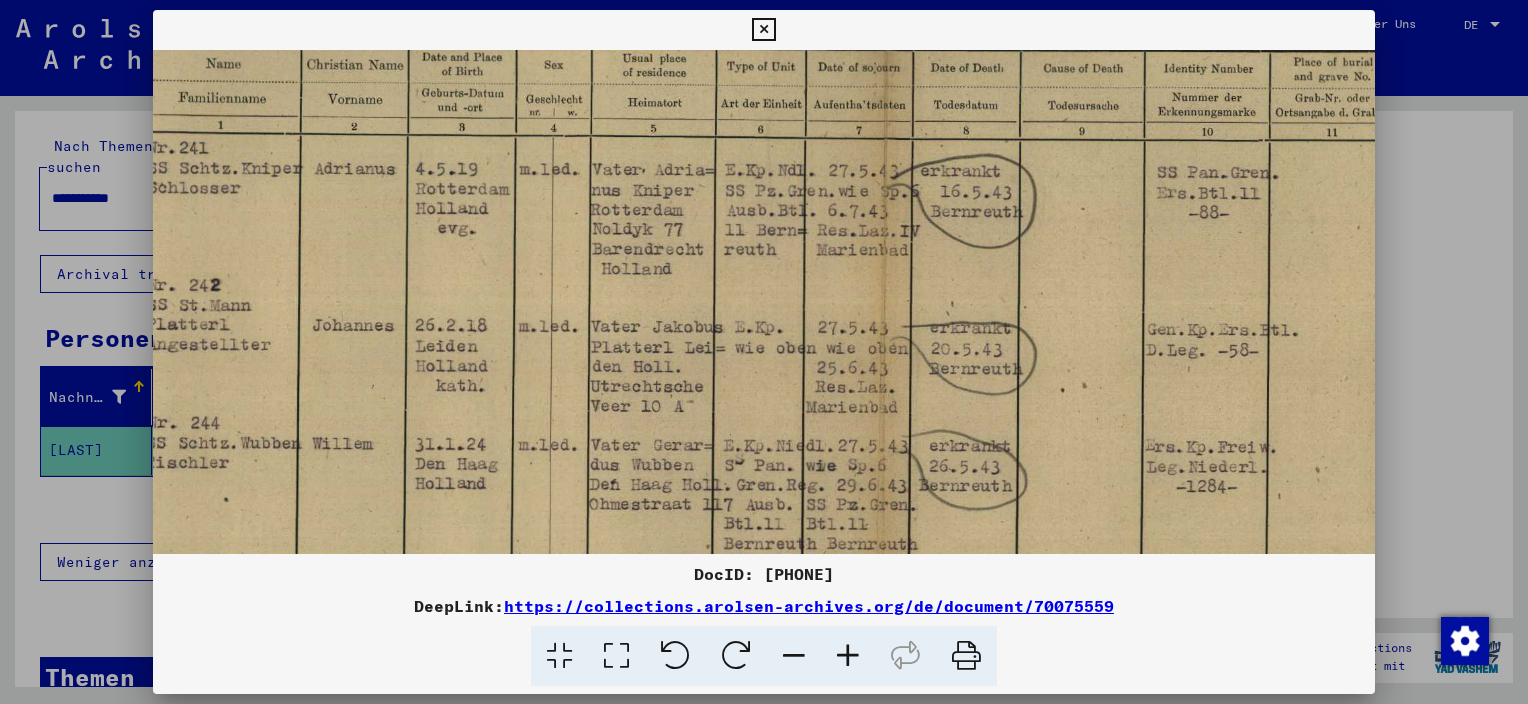 scroll, scrollTop: 258, scrollLeft: 104, axis: both 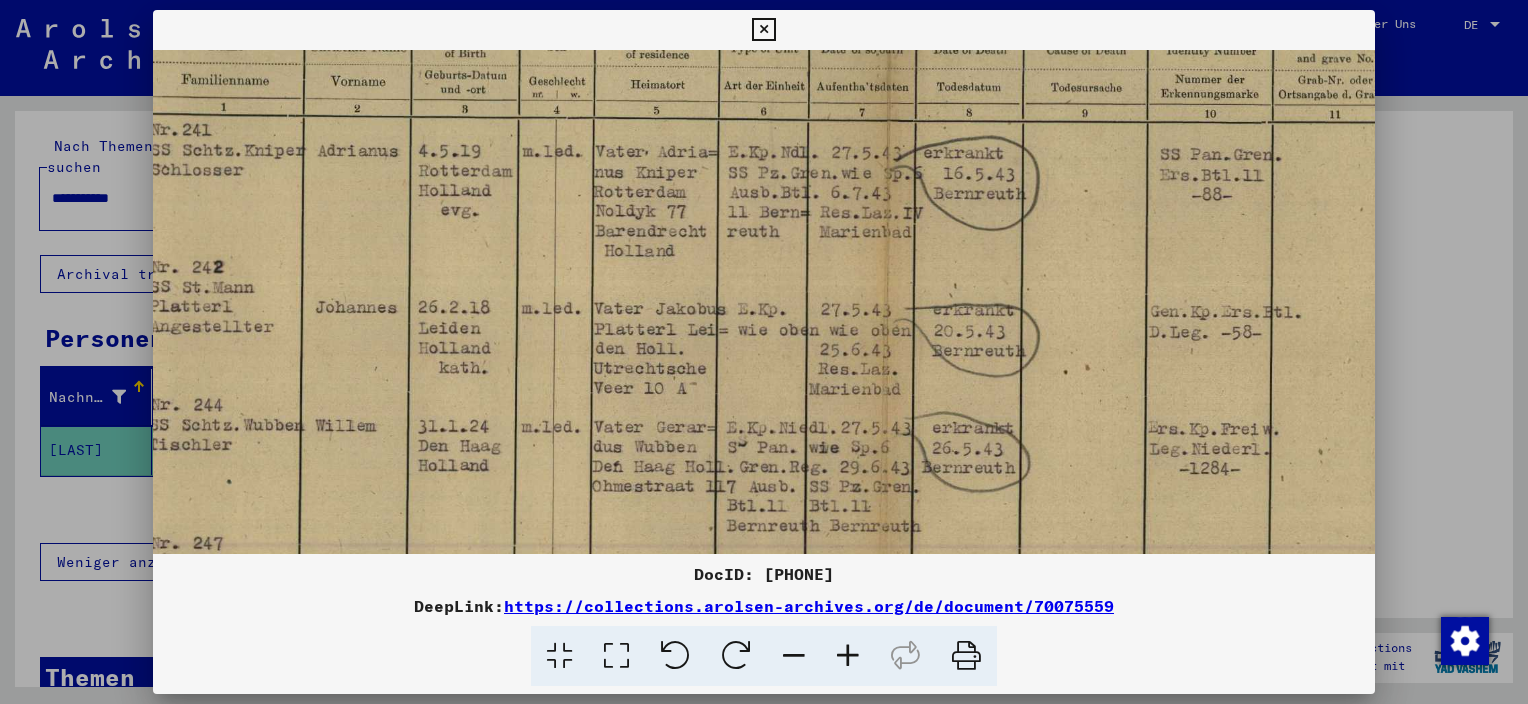 drag, startPoint x: 1262, startPoint y: 190, endPoint x: 1254, endPoint y: 336, distance: 146.21901 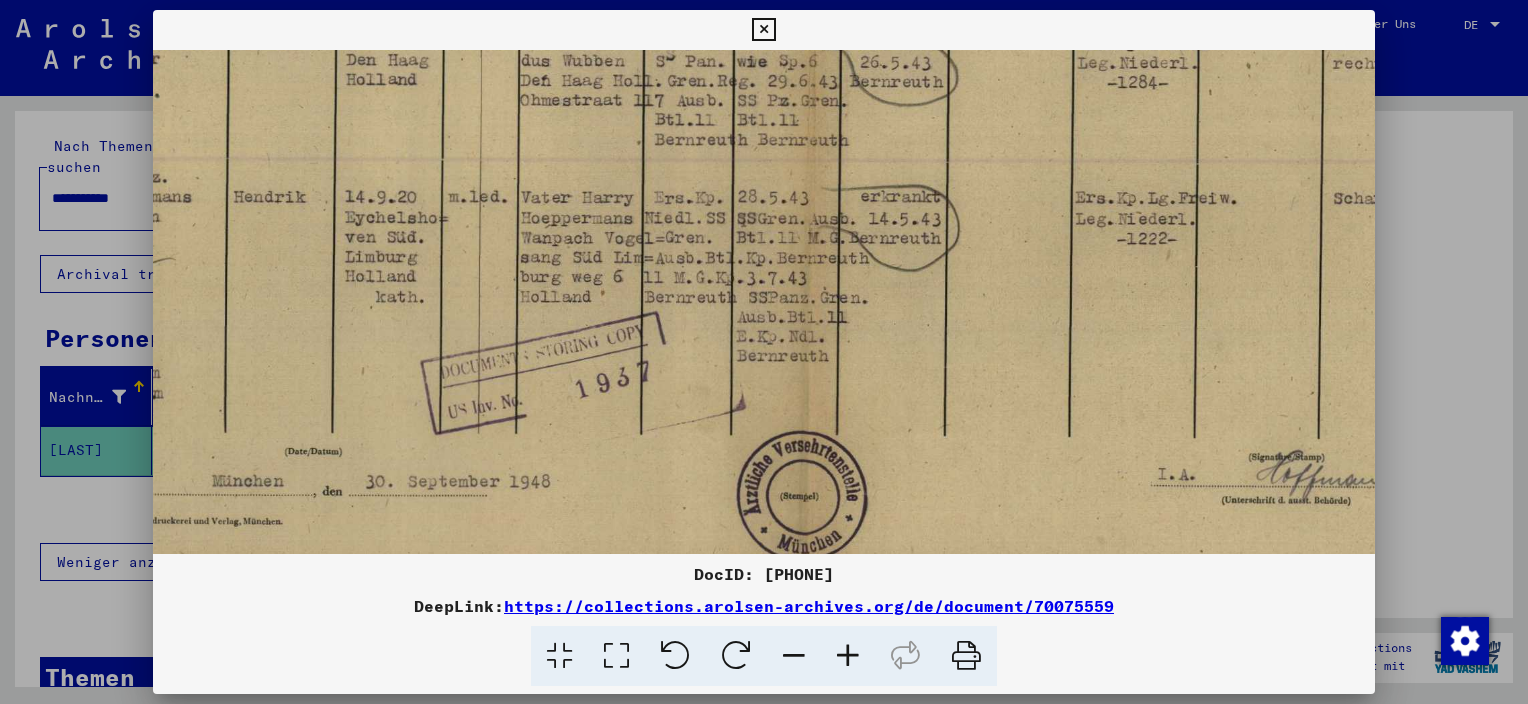 scroll, scrollTop: 644, scrollLeft: 232, axis: both 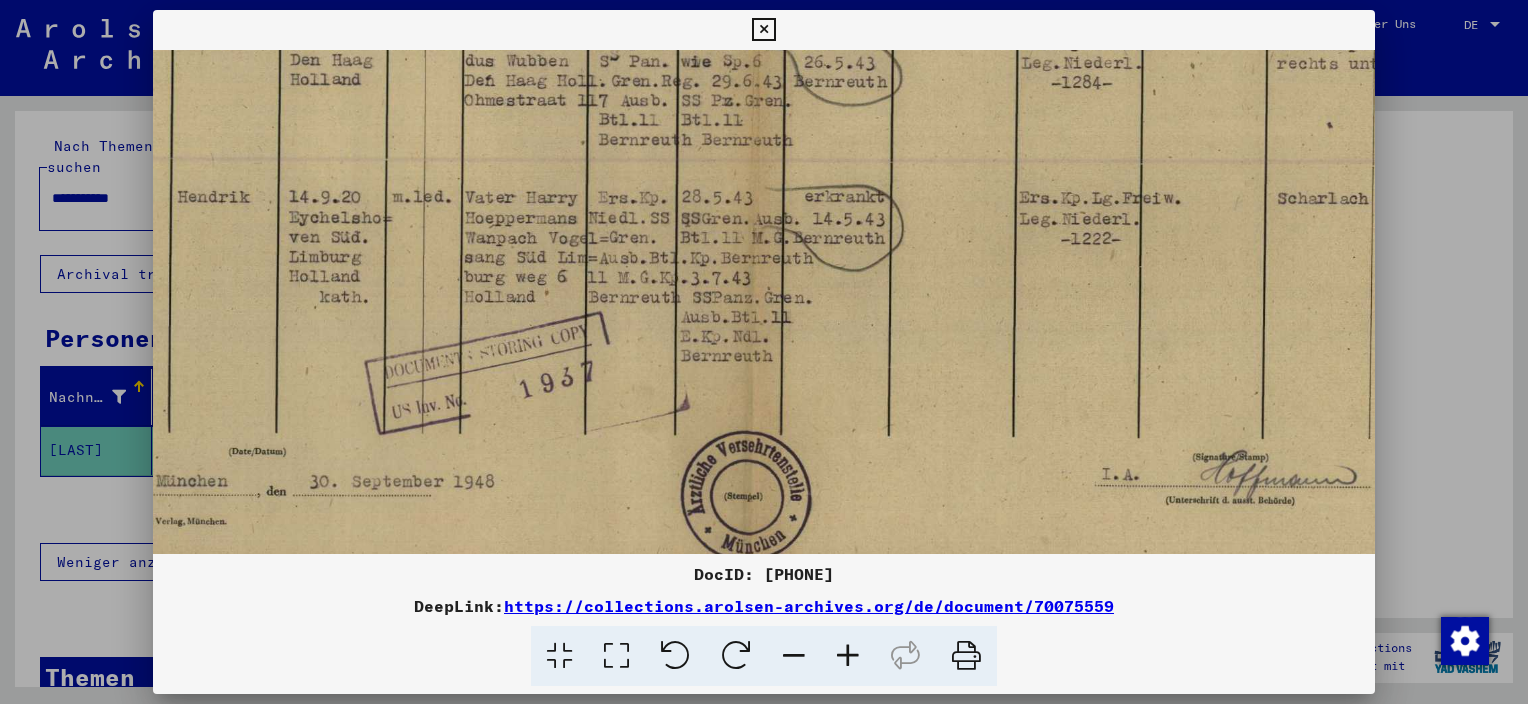 drag, startPoint x: 1204, startPoint y: 511, endPoint x: 1078, endPoint y: 128, distance: 403.1935 